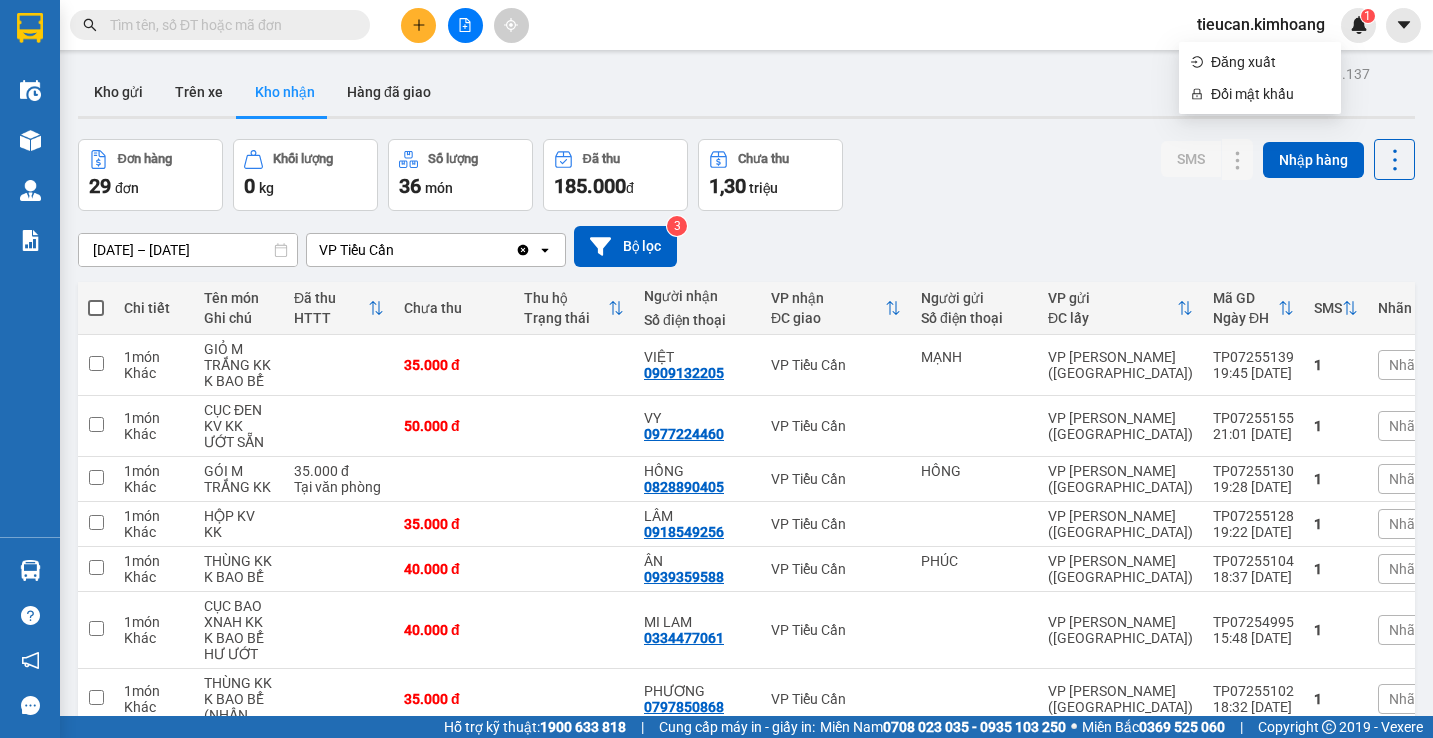 scroll, scrollTop: 0, scrollLeft: 0, axis: both 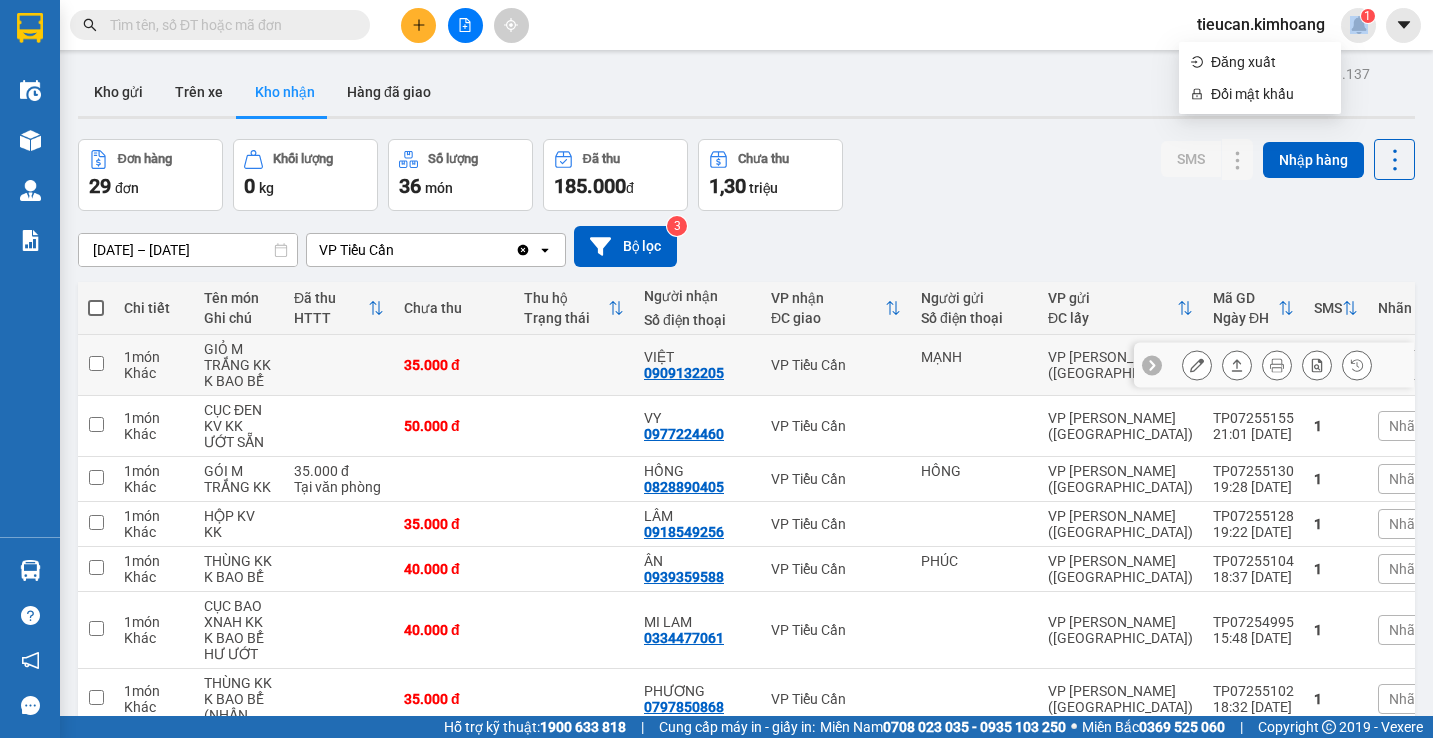 click 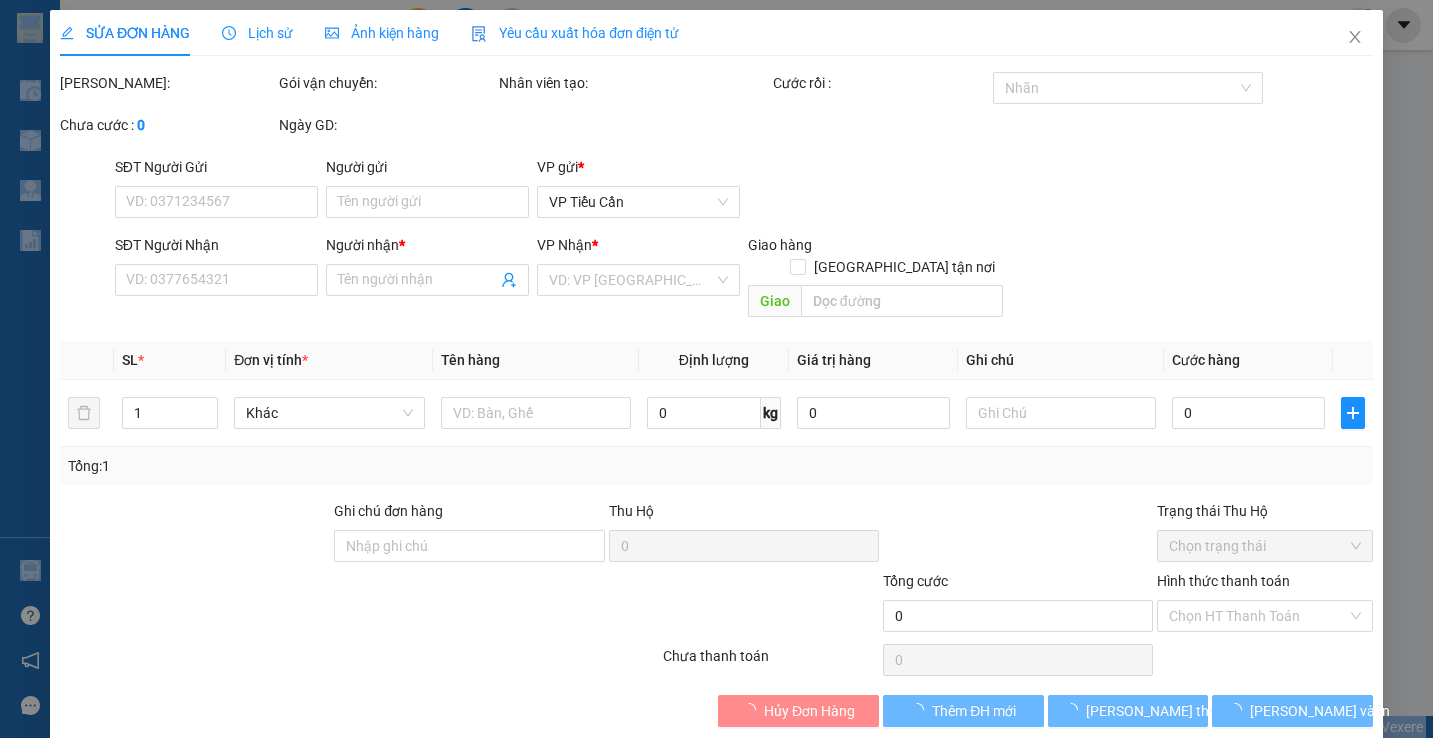 type on "MẠNH" 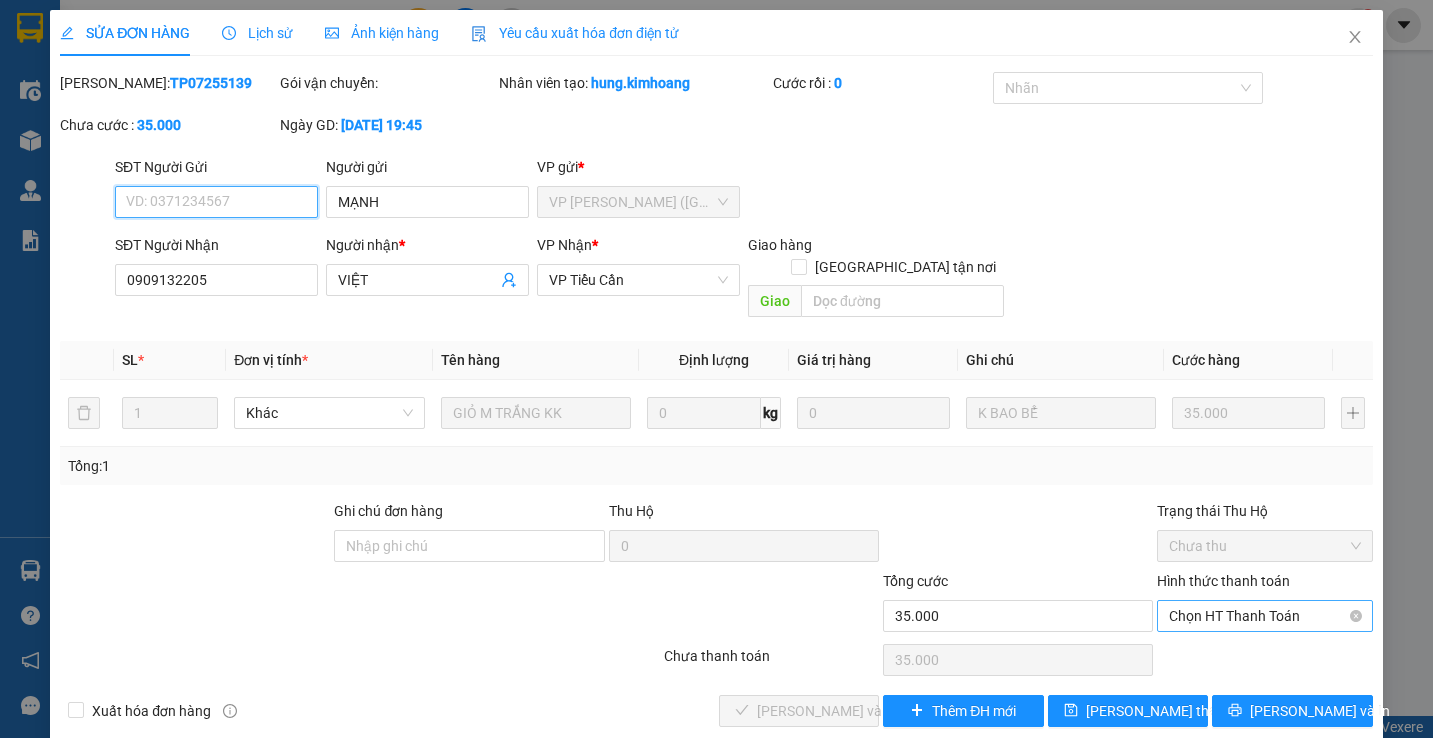 click on "Chọn HT Thanh Toán" at bounding box center (1264, 616) 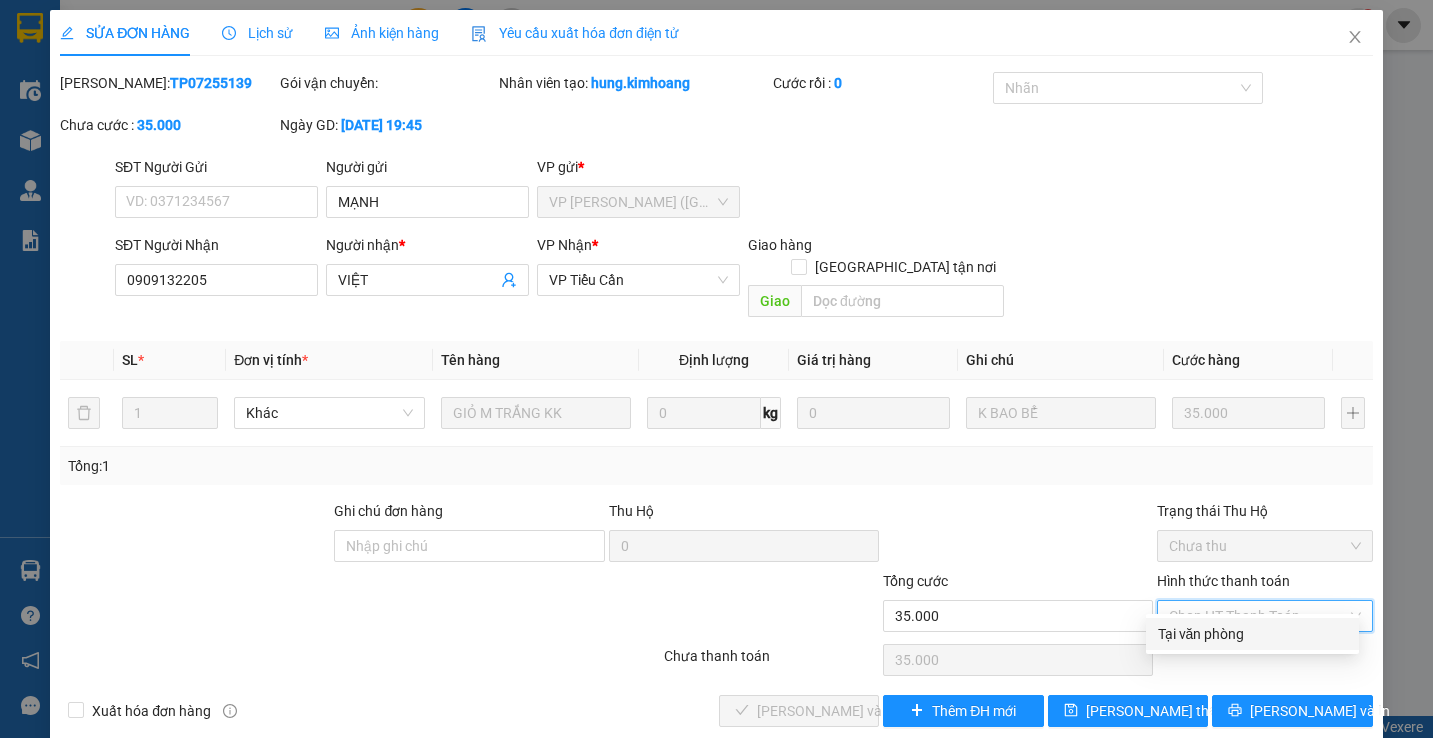 click on "Tại văn phòng" at bounding box center (1252, 634) 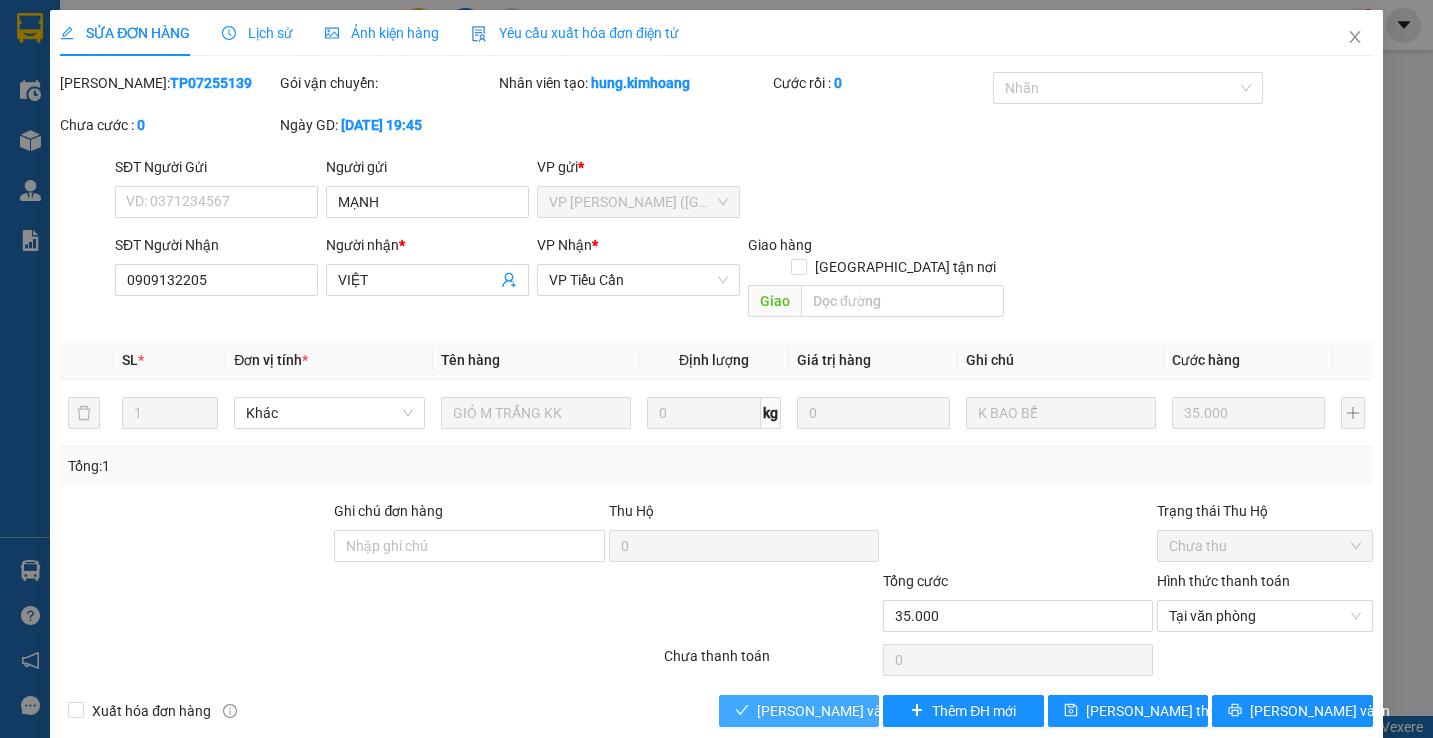 click on "[PERSON_NAME] và Giao hàng" at bounding box center [853, 711] 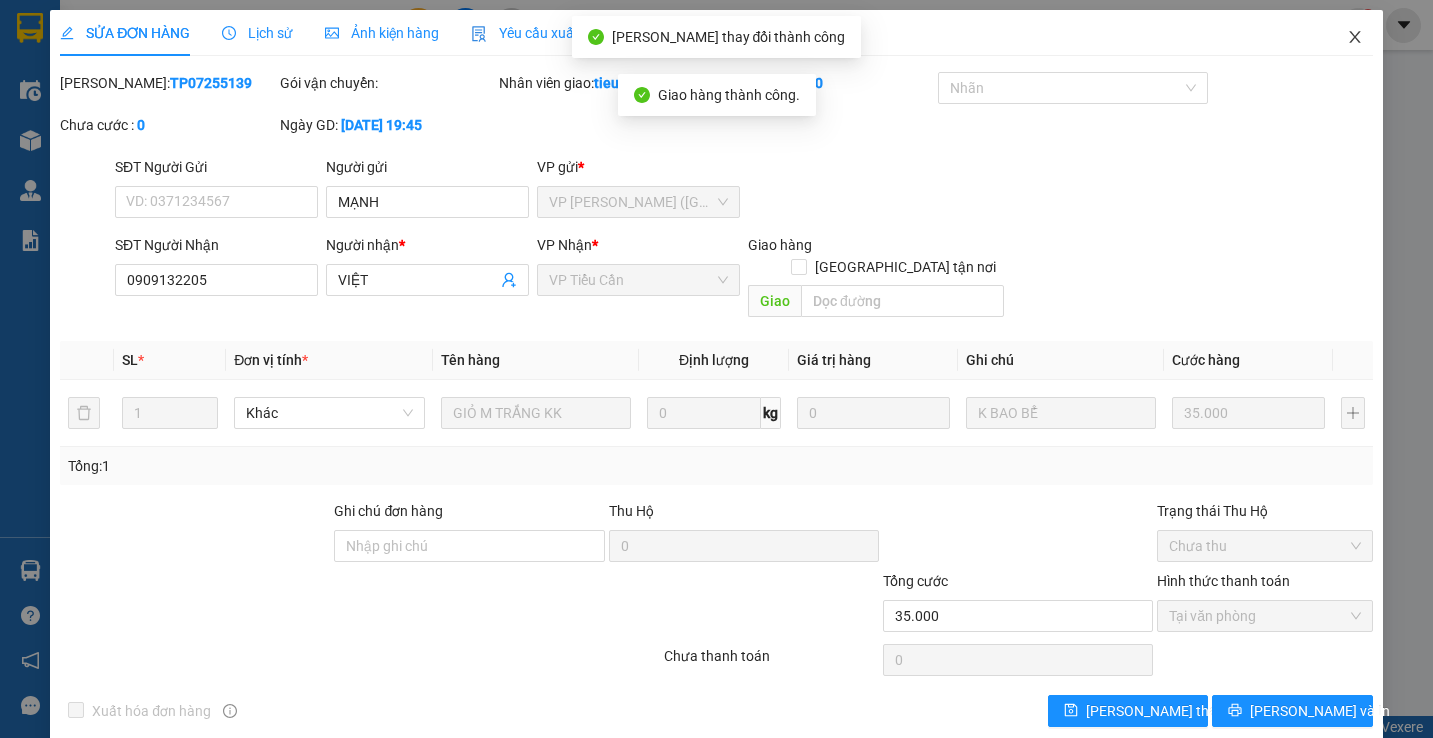 click 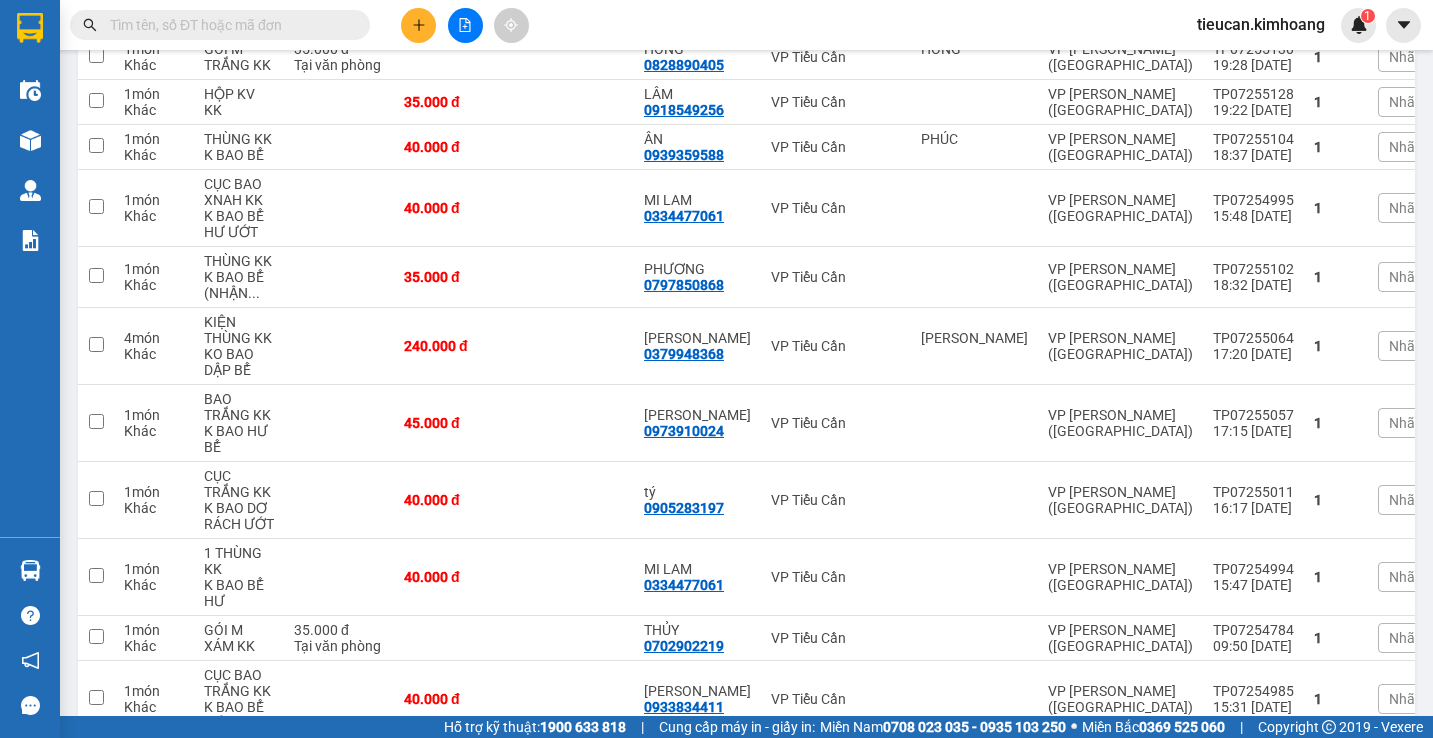 scroll, scrollTop: 0, scrollLeft: 0, axis: both 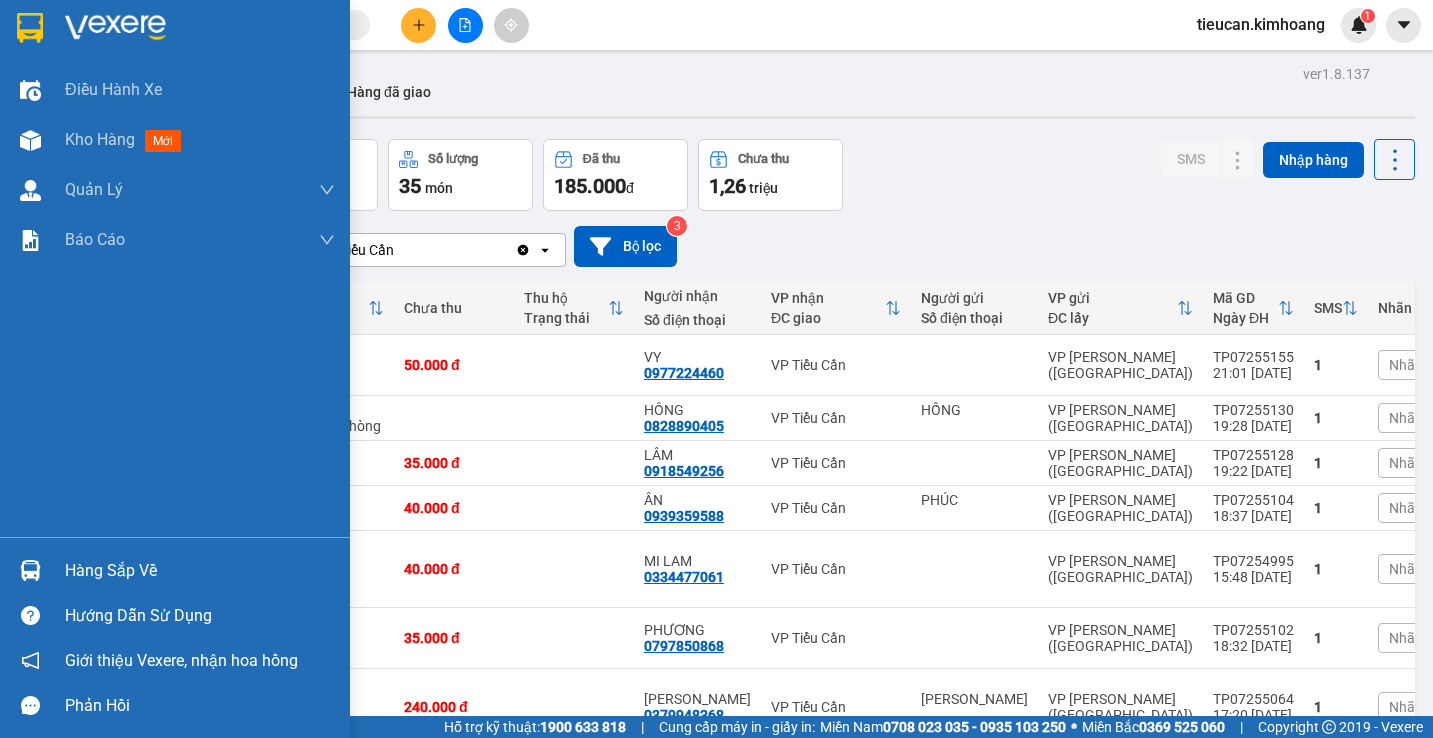 click at bounding box center [30, 570] 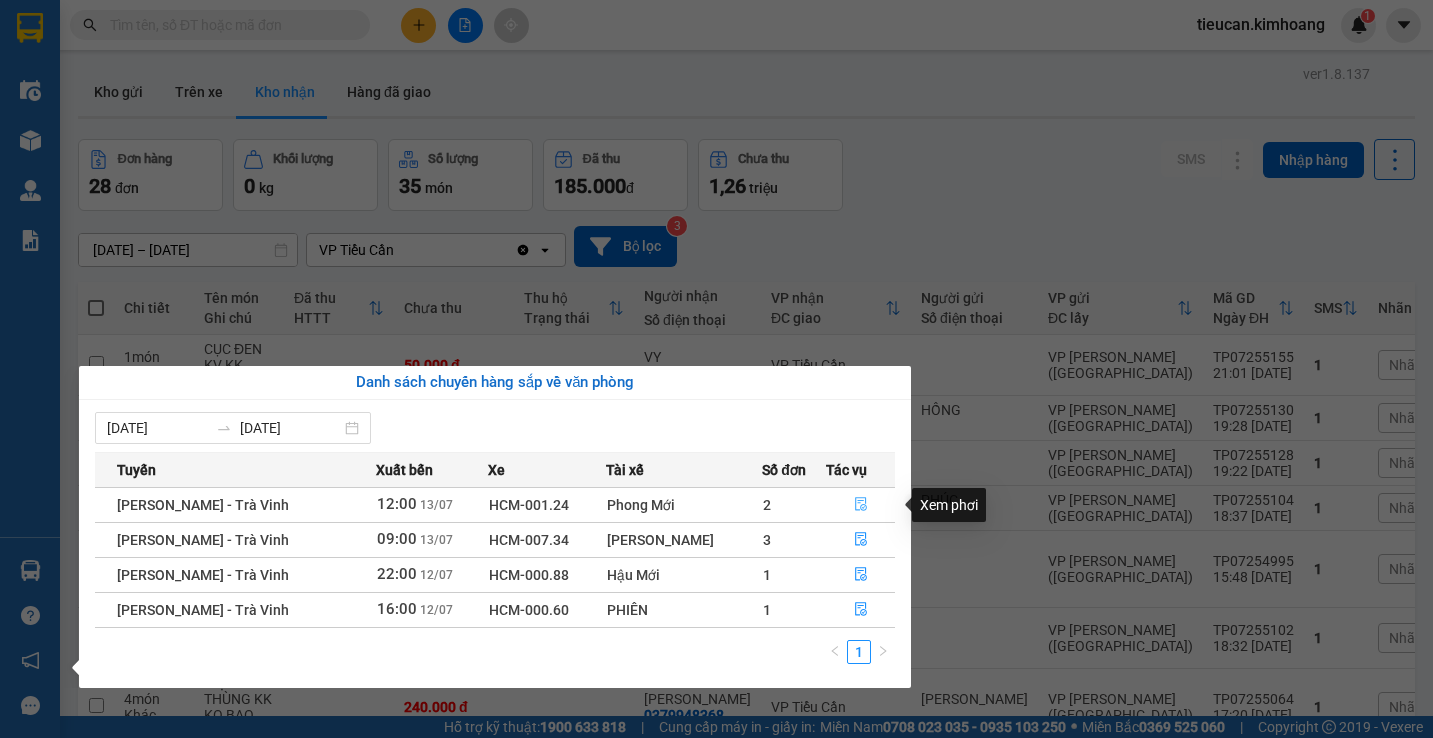 click 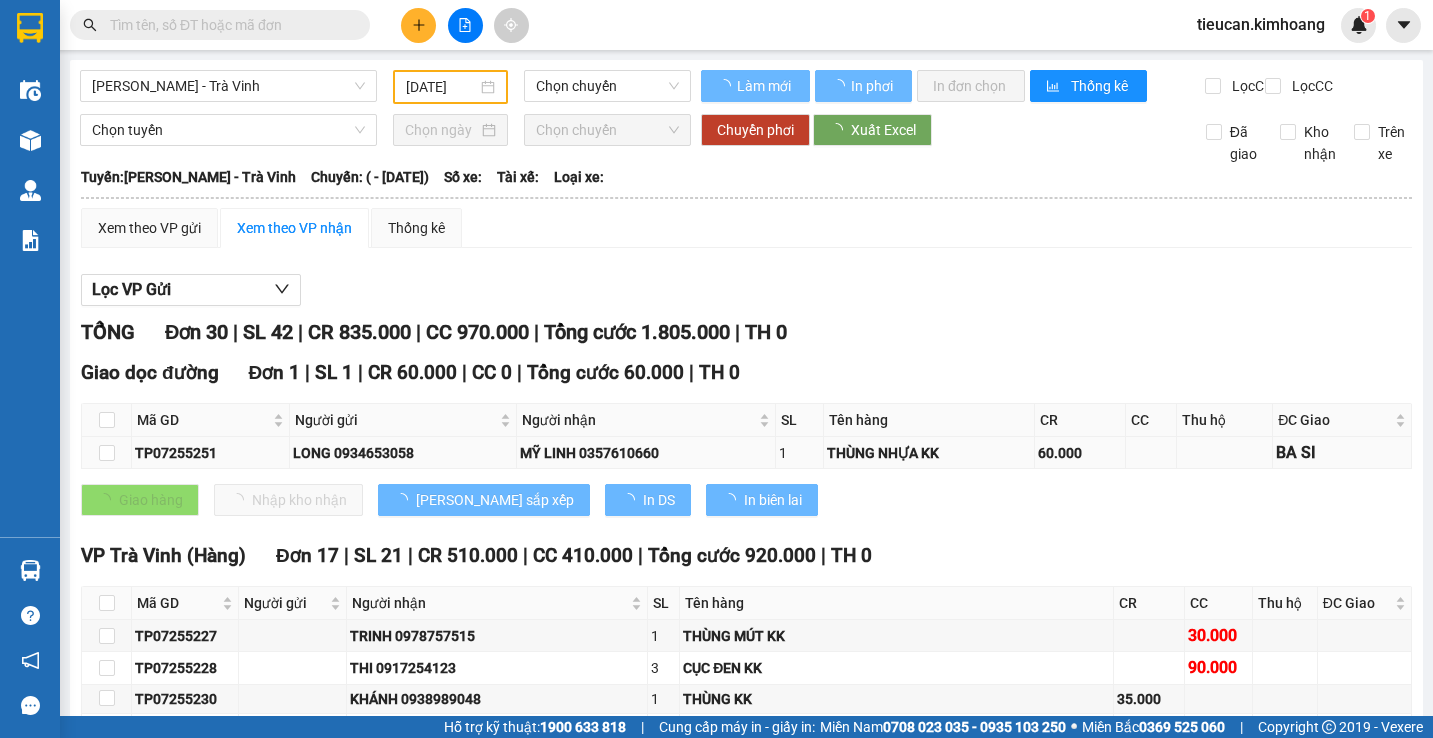type on "[DATE]" 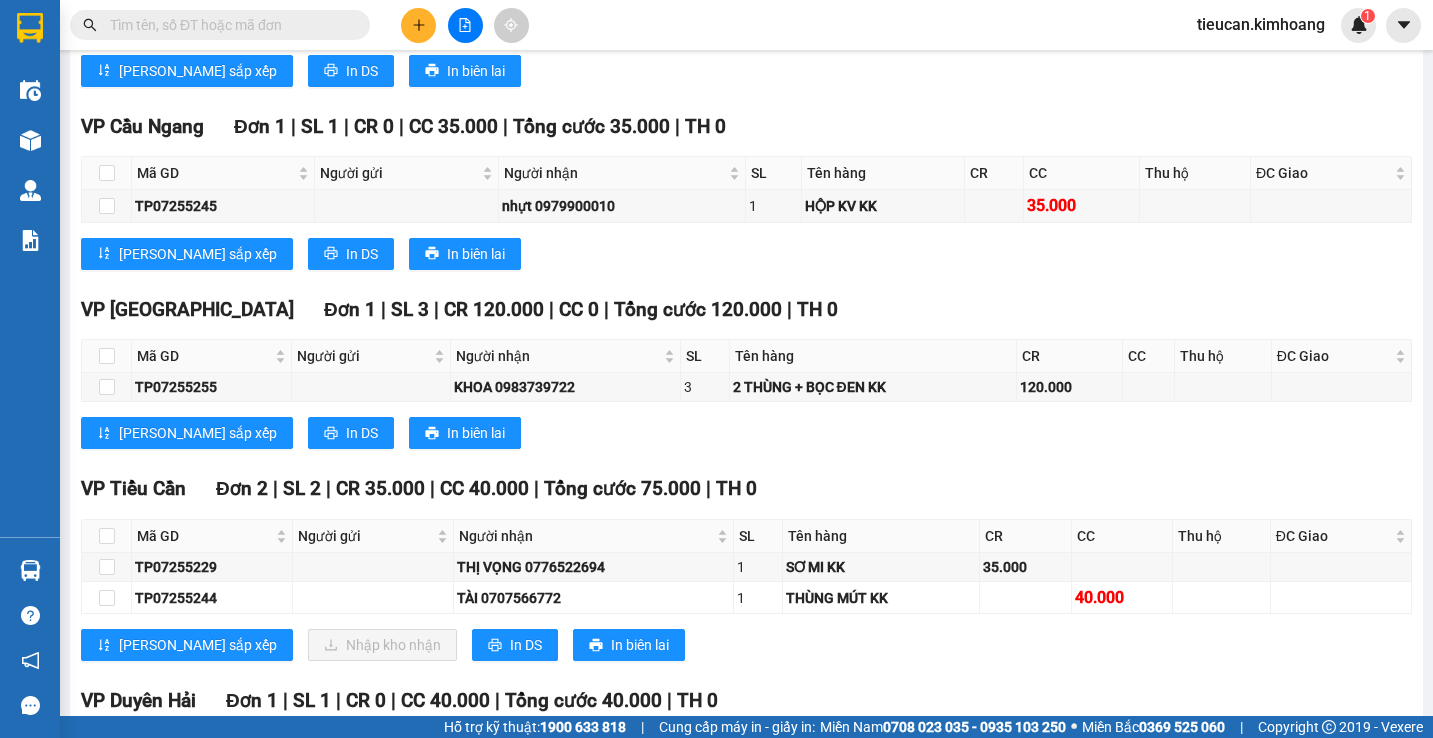 scroll, scrollTop: 1200, scrollLeft: 0, axis: vertical 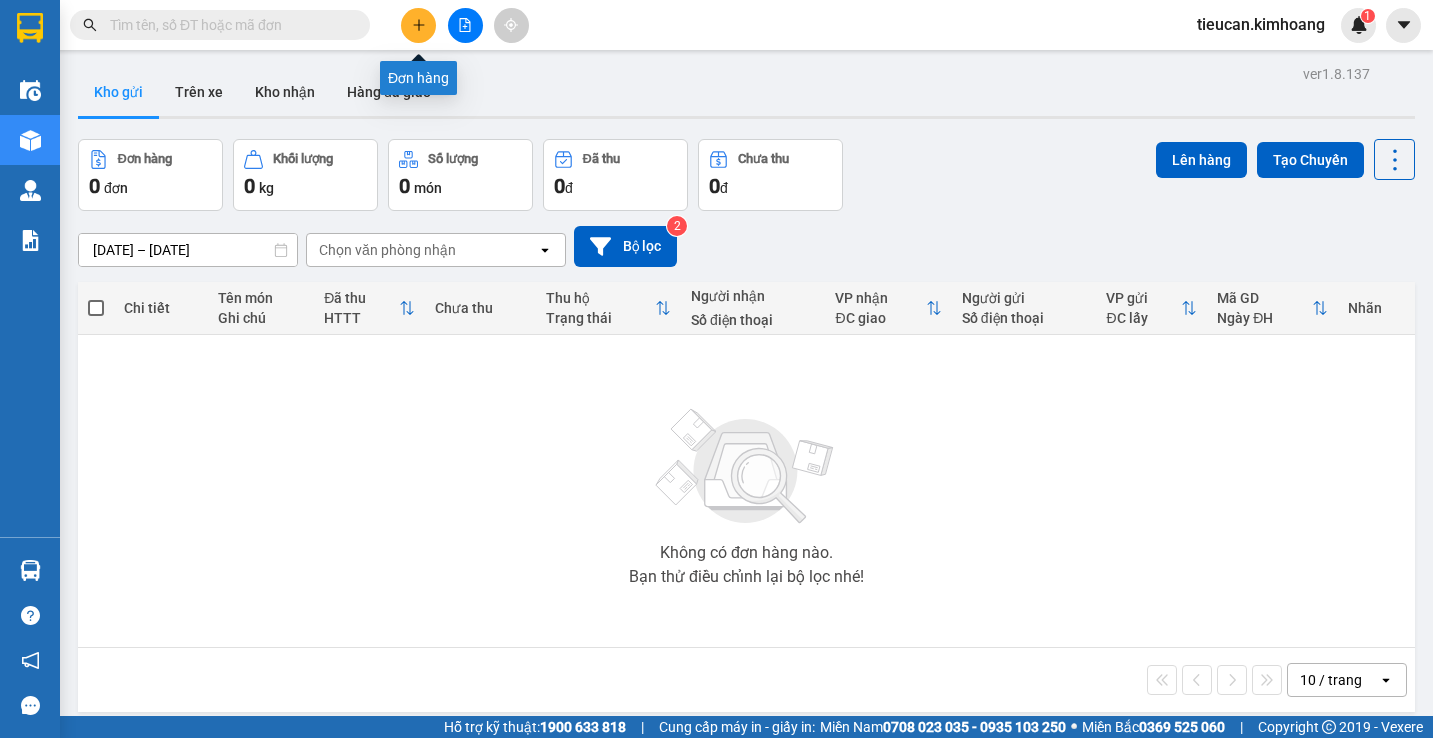 click at bounding box center (418, 25) 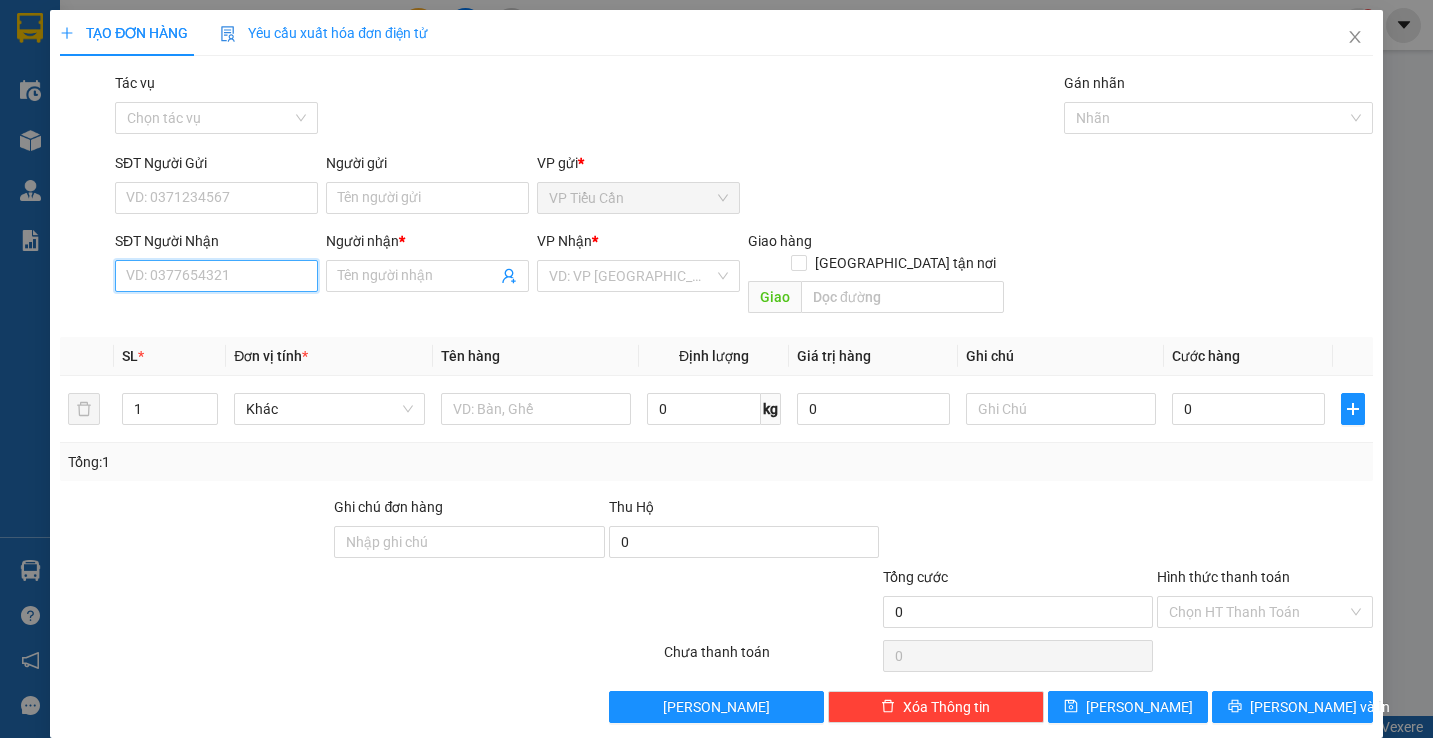 click on "SĐT Người Nhận" at bounding box center (216, 276) 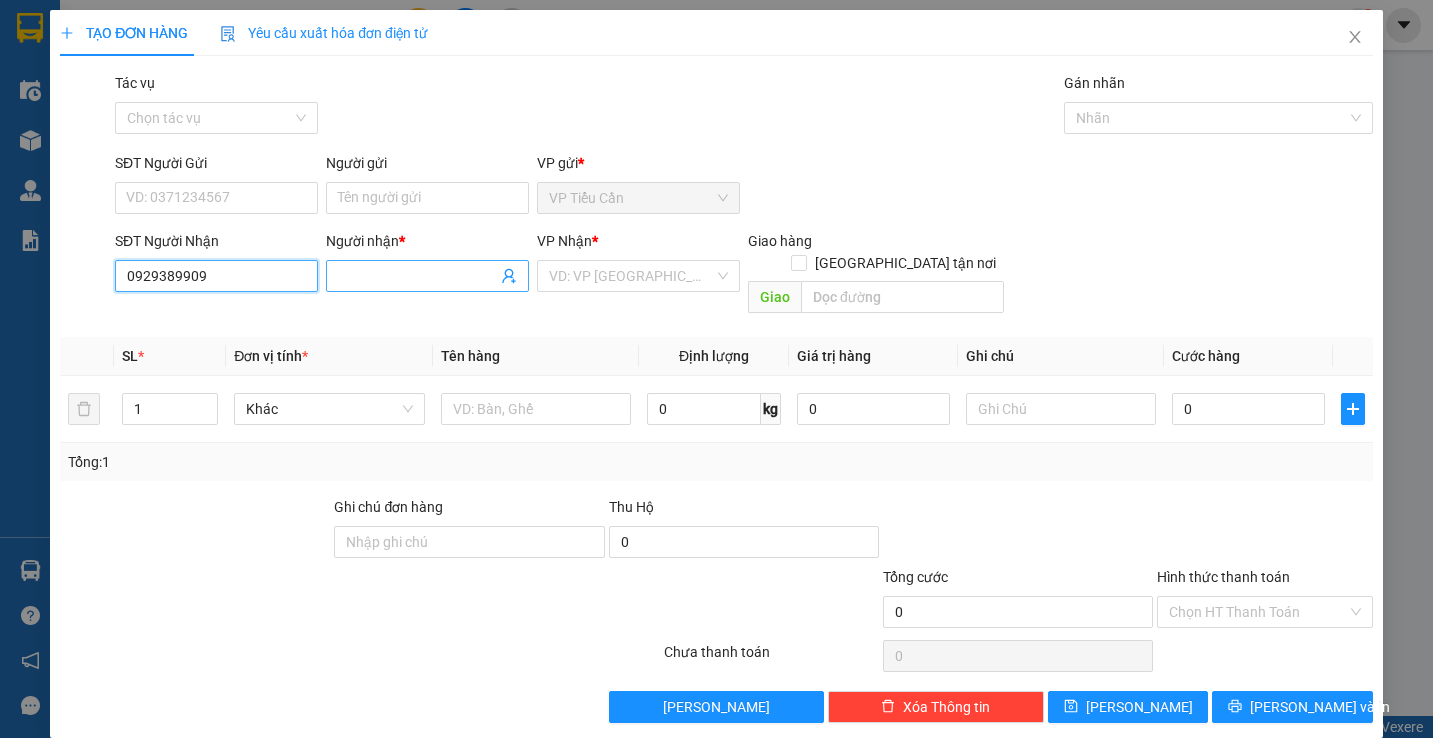 type on "0929389909" 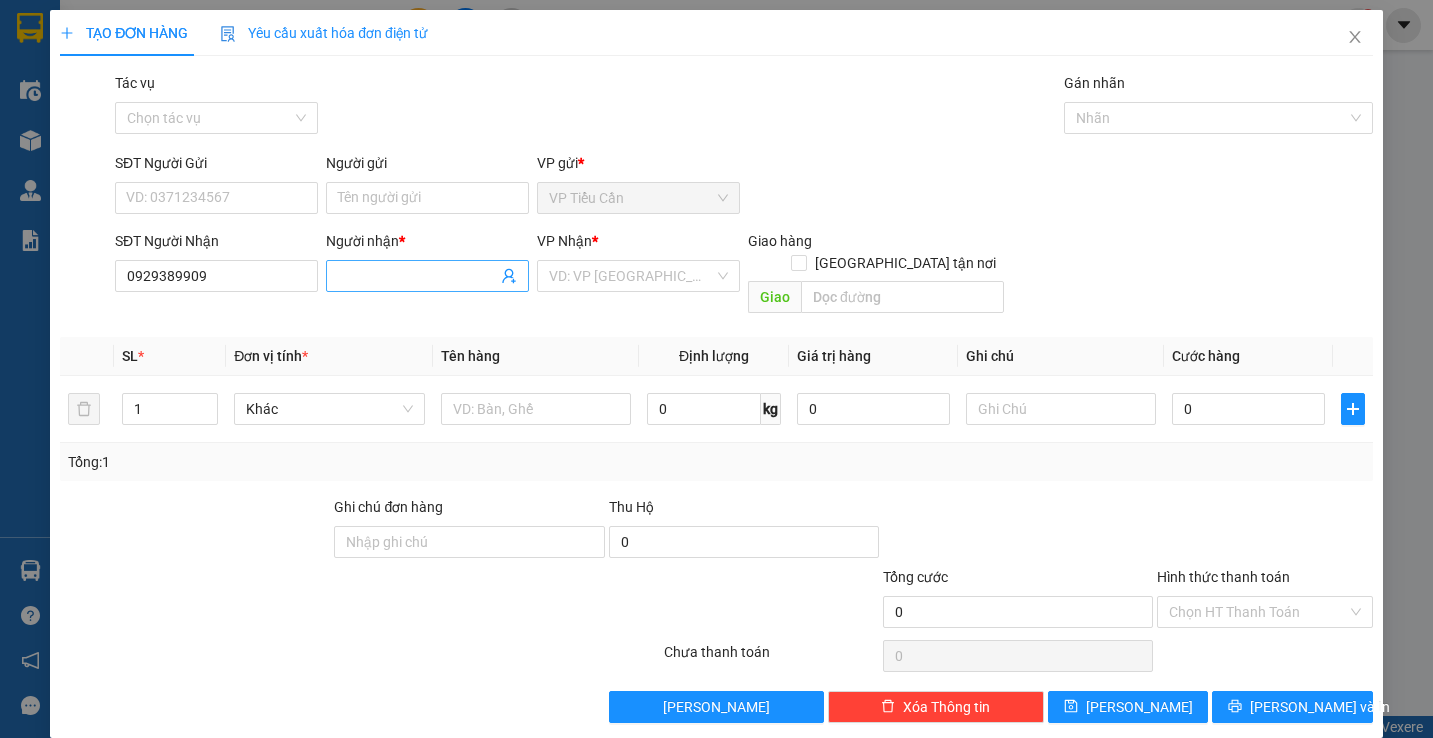 click at bounding box center (427, 276) 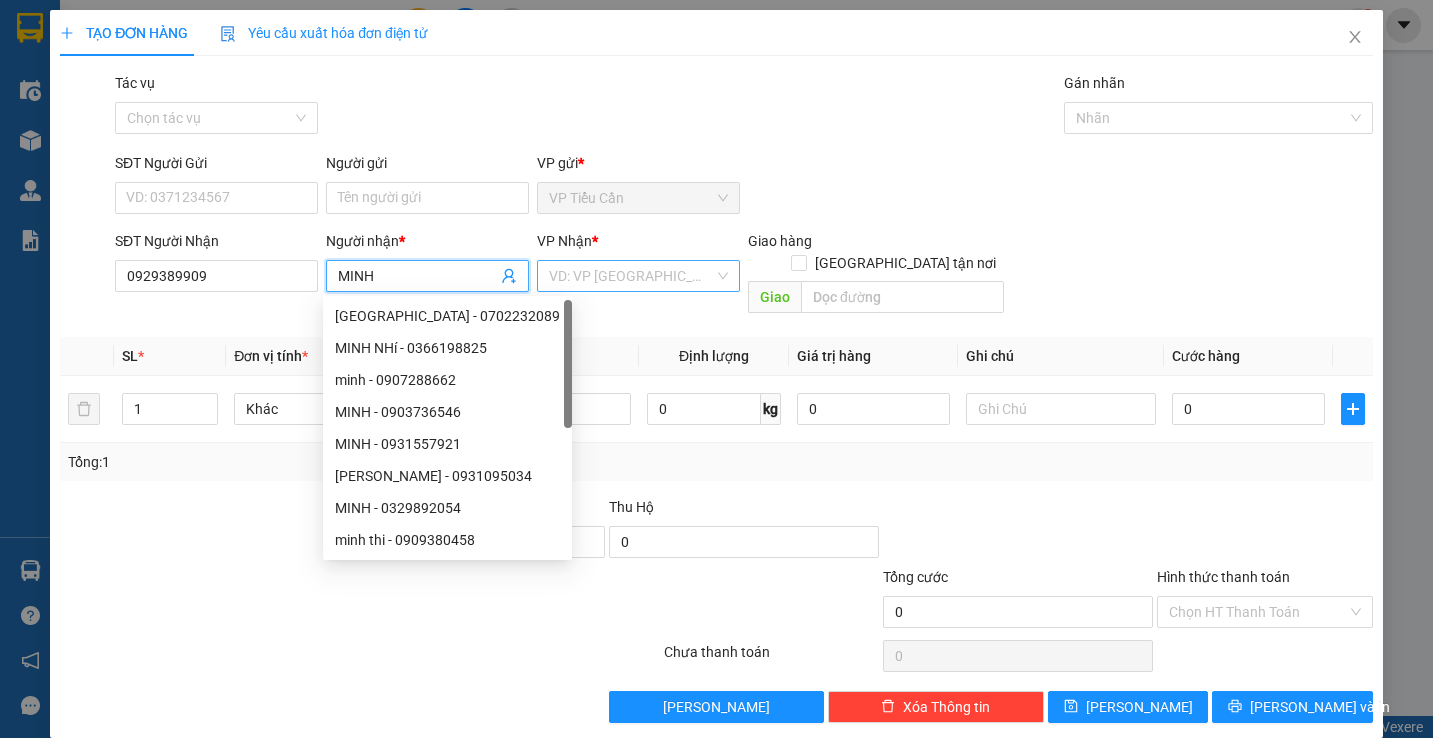 type on "MINH" 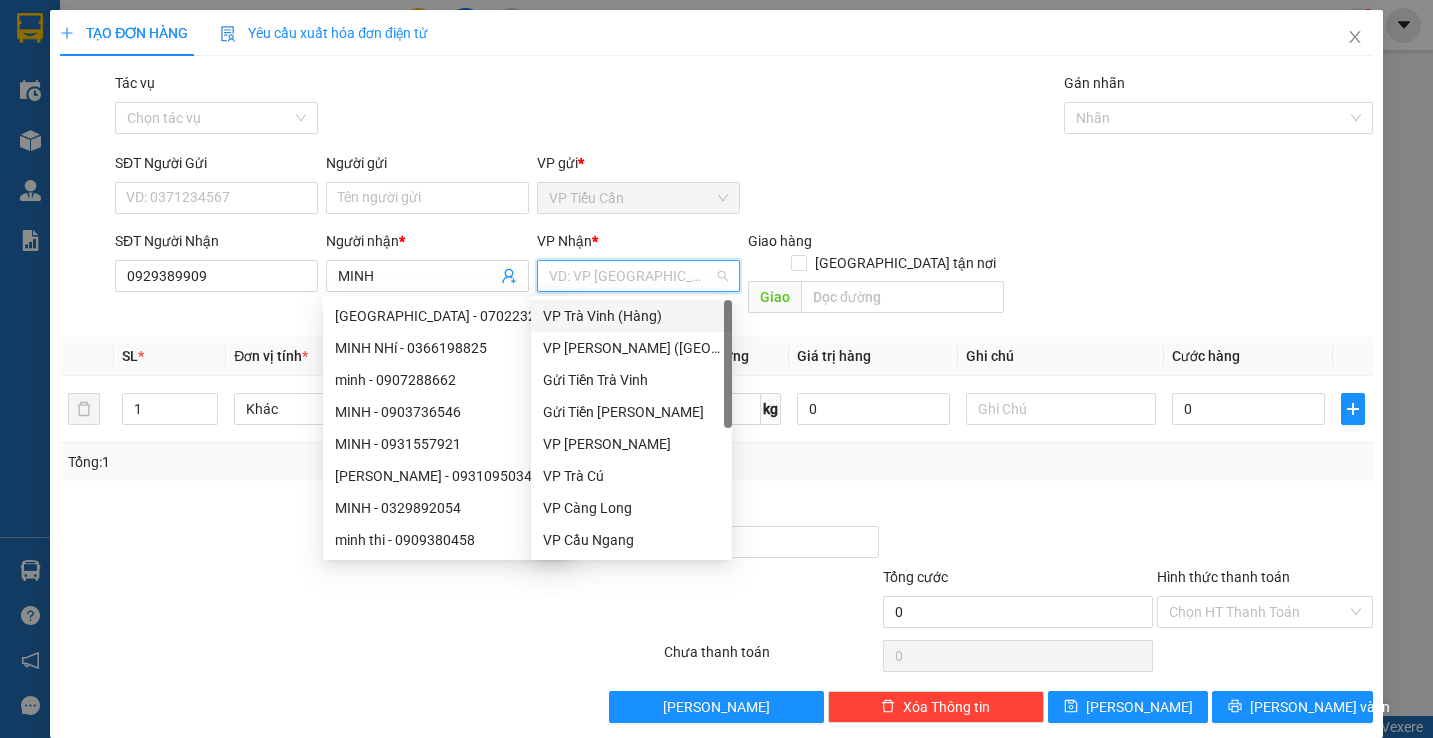 click at bounding box center (631, 276) 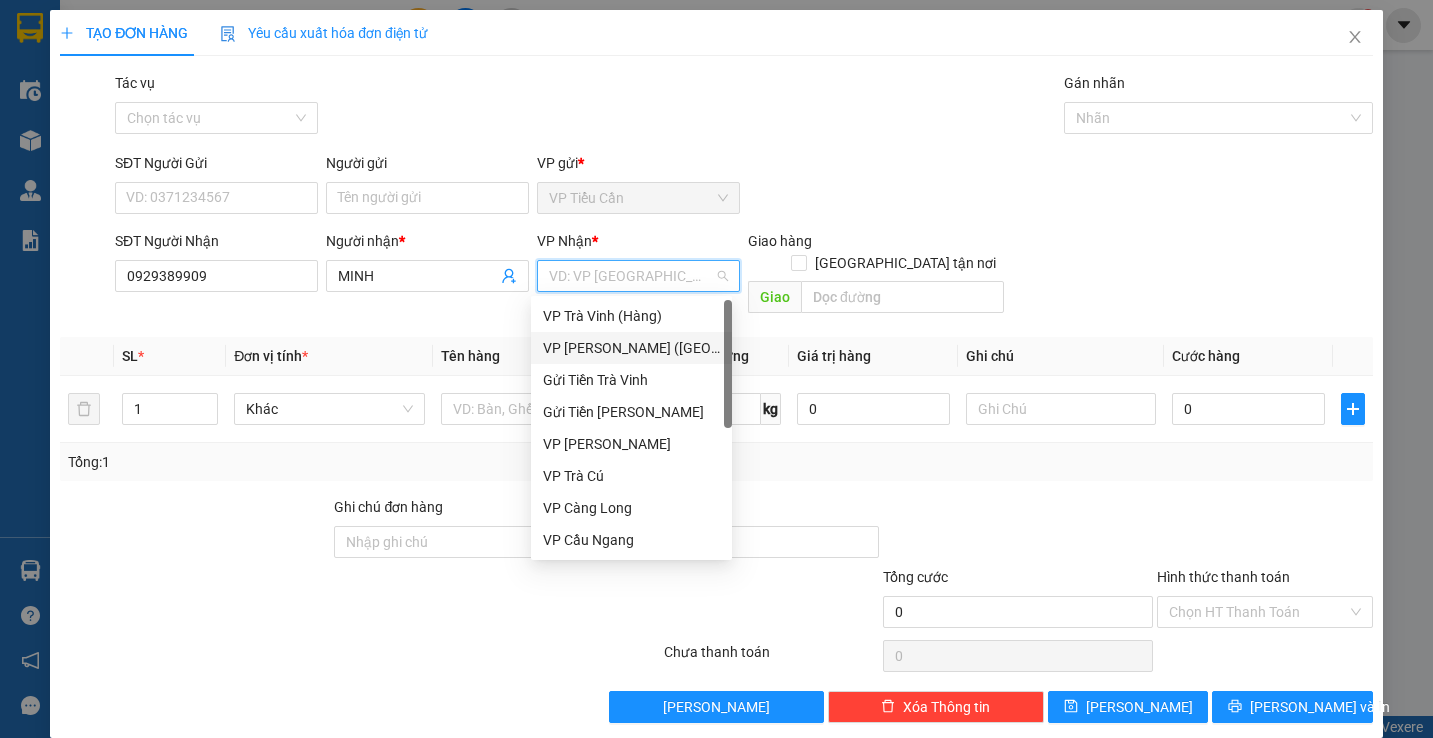 click on "VP [PERSON_NAME] ([GEOGRAPHIC_DATA])" at bounding box center (631, 348) 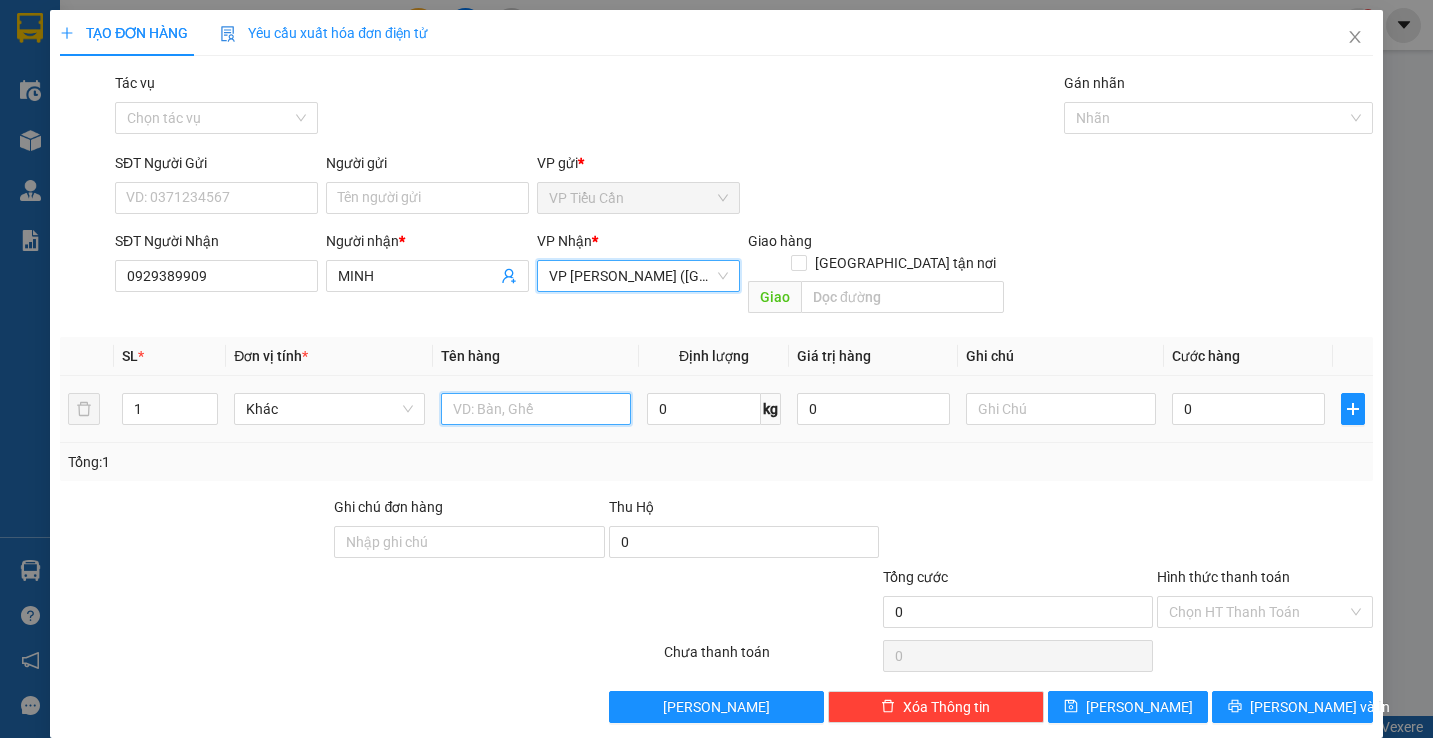 click at bounding box center (536, 409) 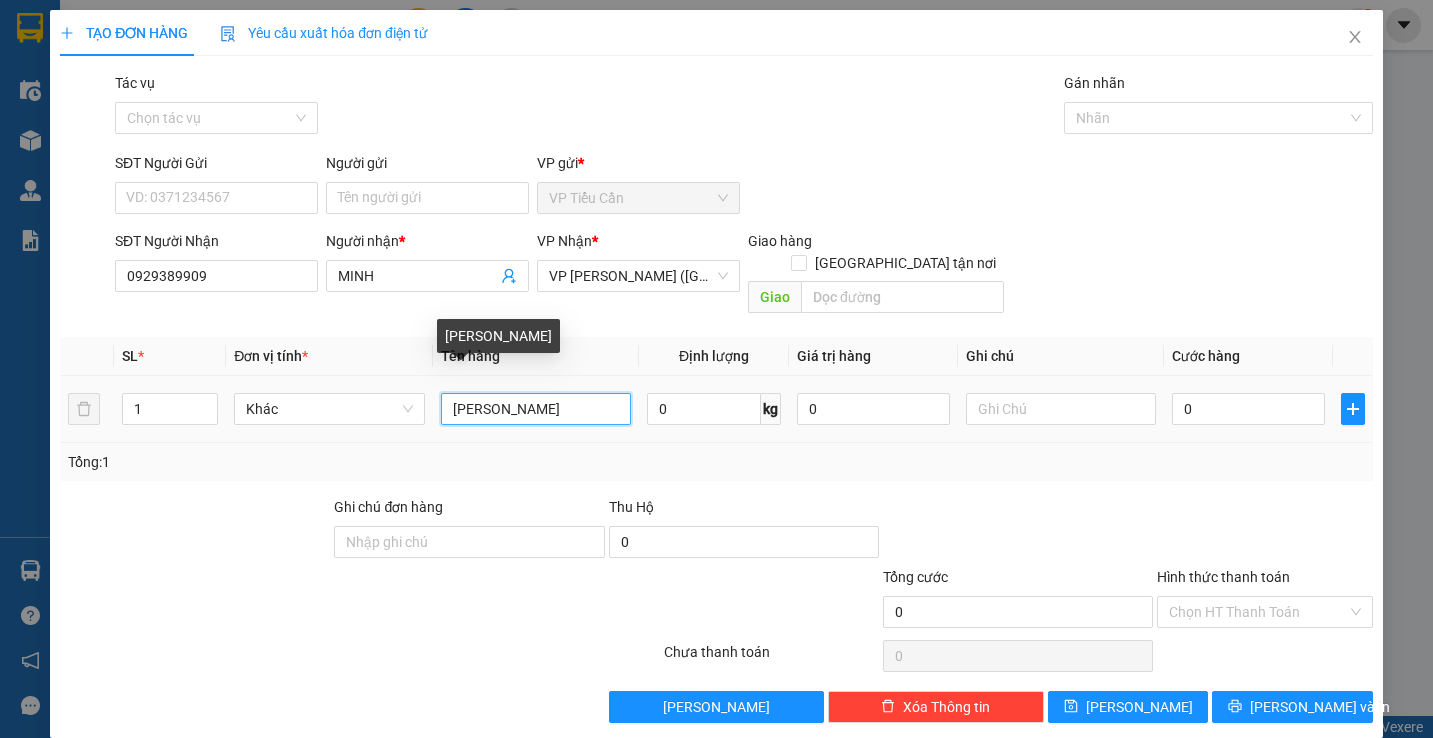 click on "BAO M" at bounding box center [536, 409] 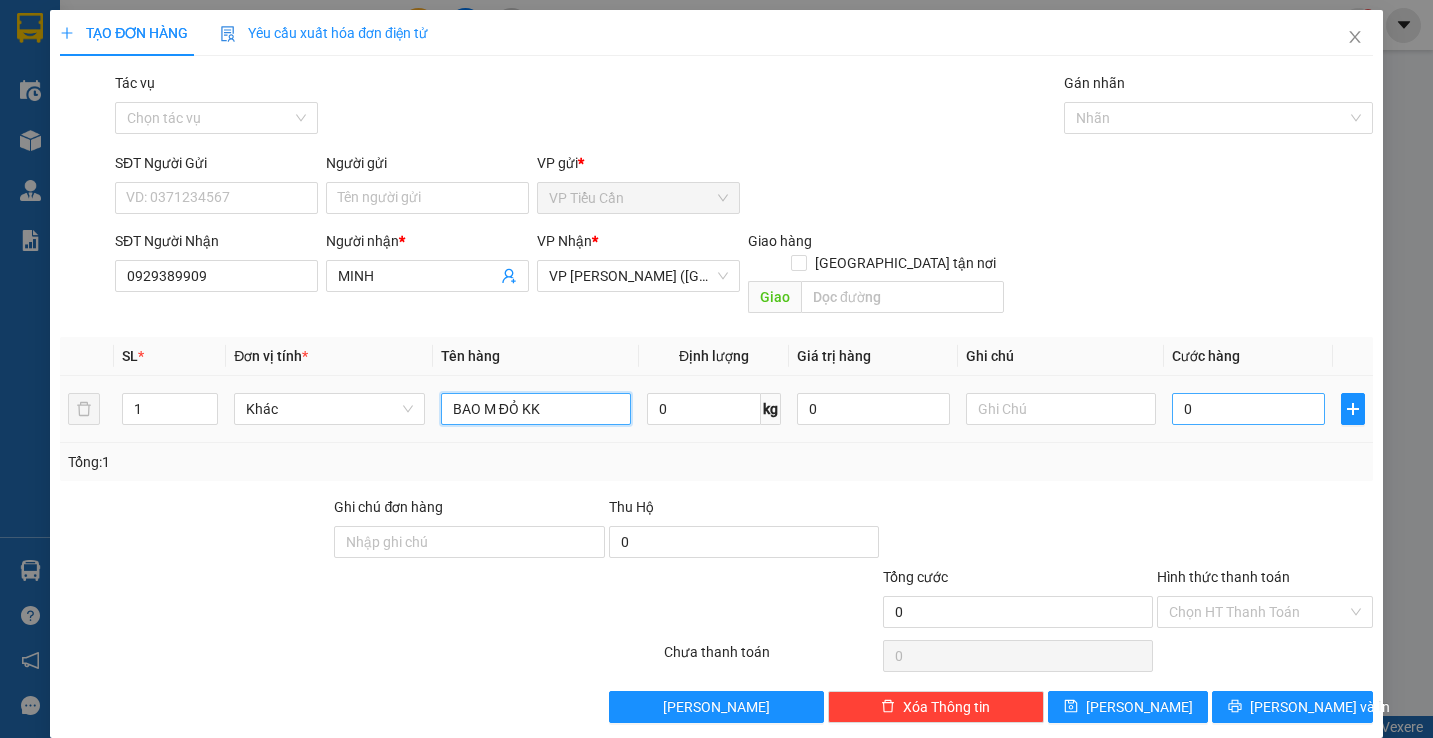 type on "BAO M ĐỎ KK" 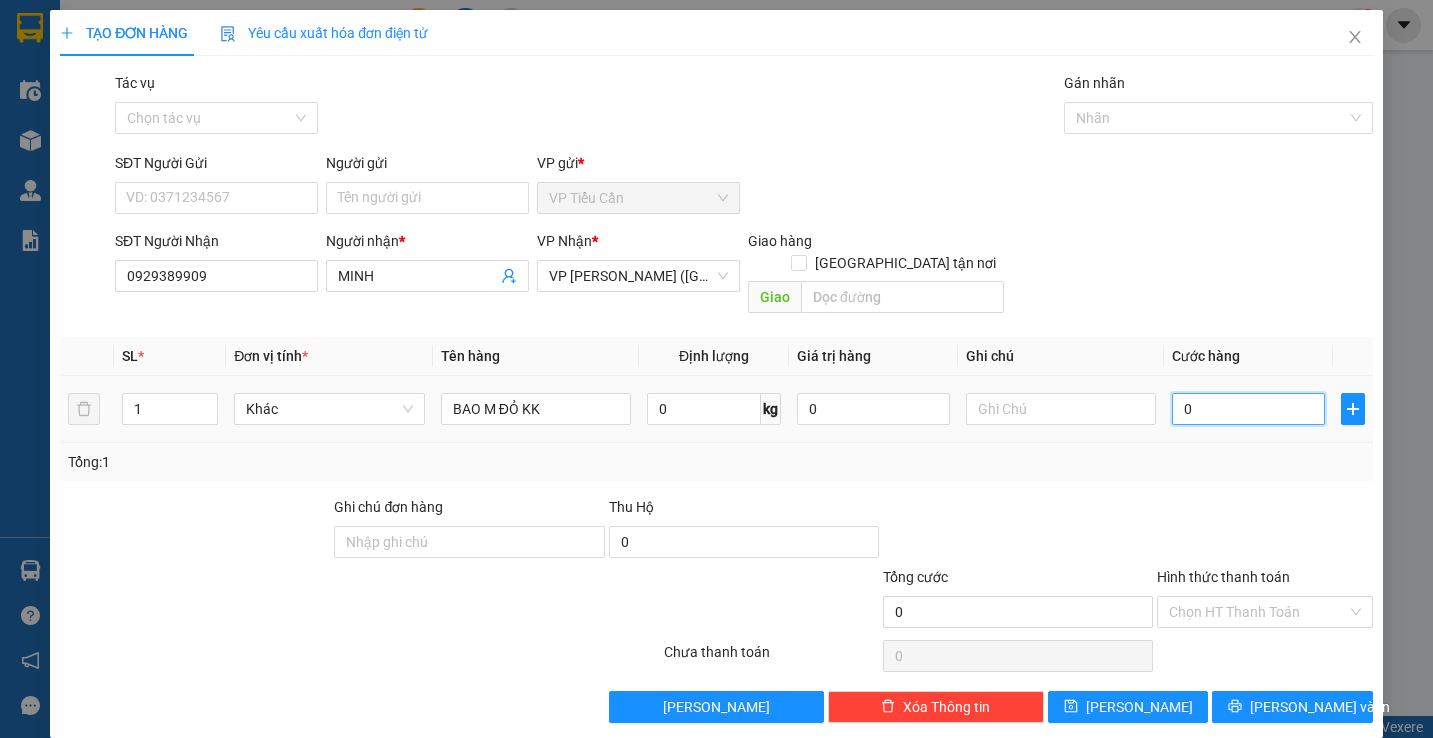 click on "0" at bounding box center (1248, 409) 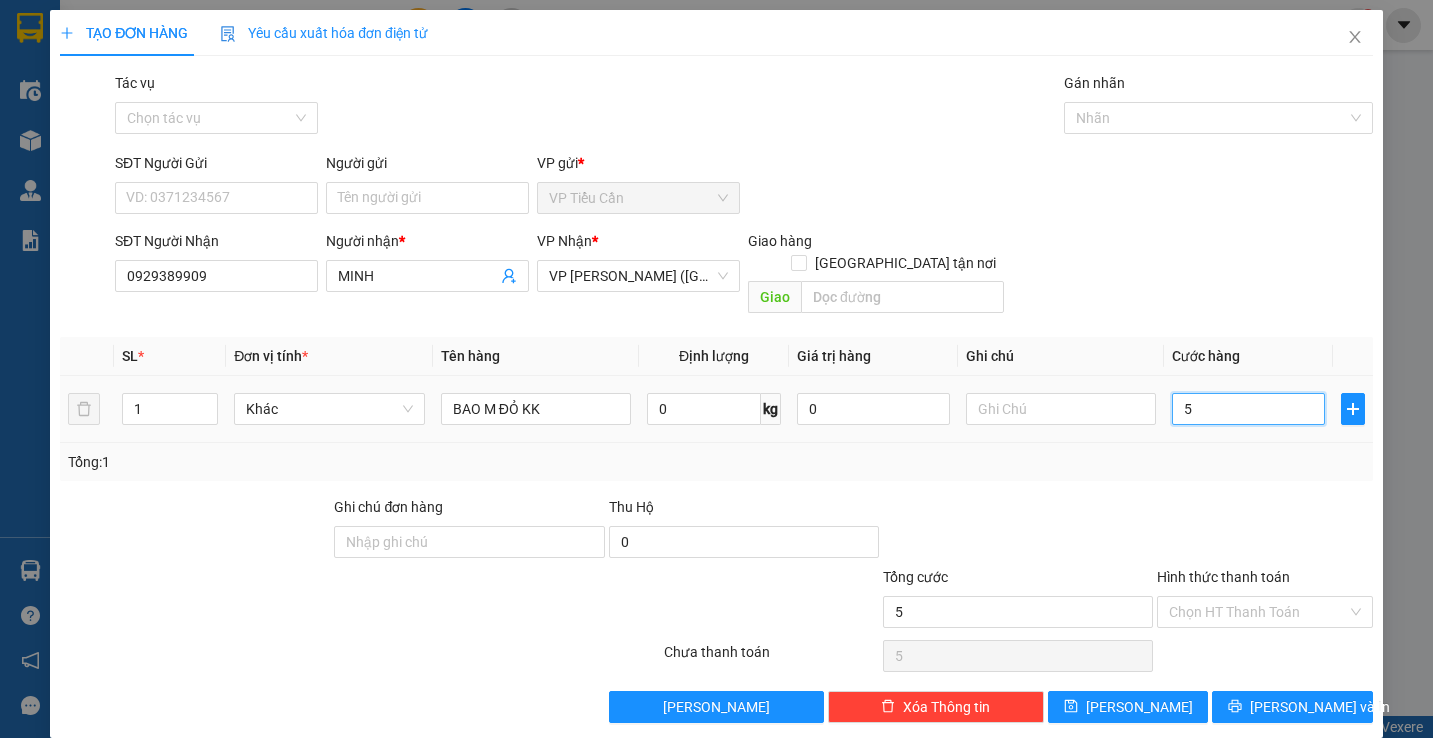 type on "50" 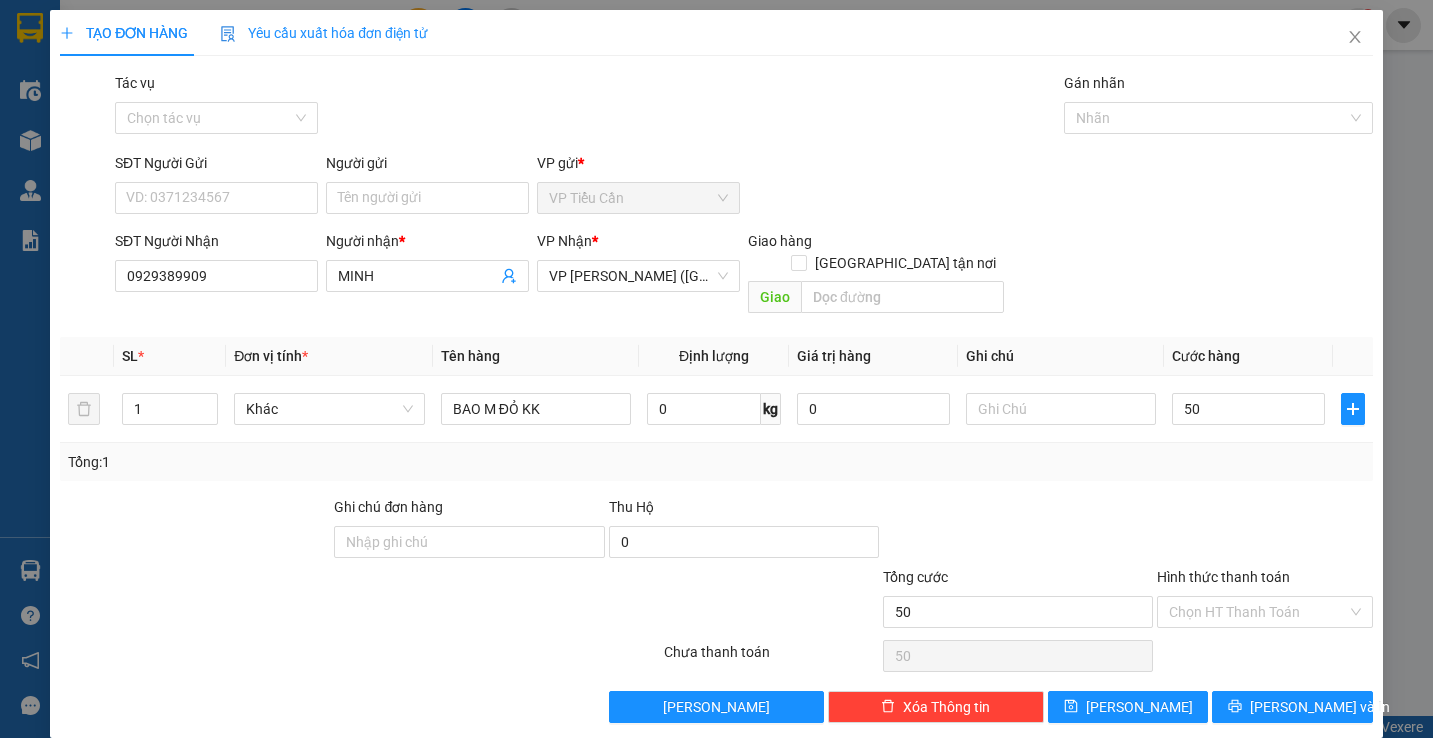type on "50.000" 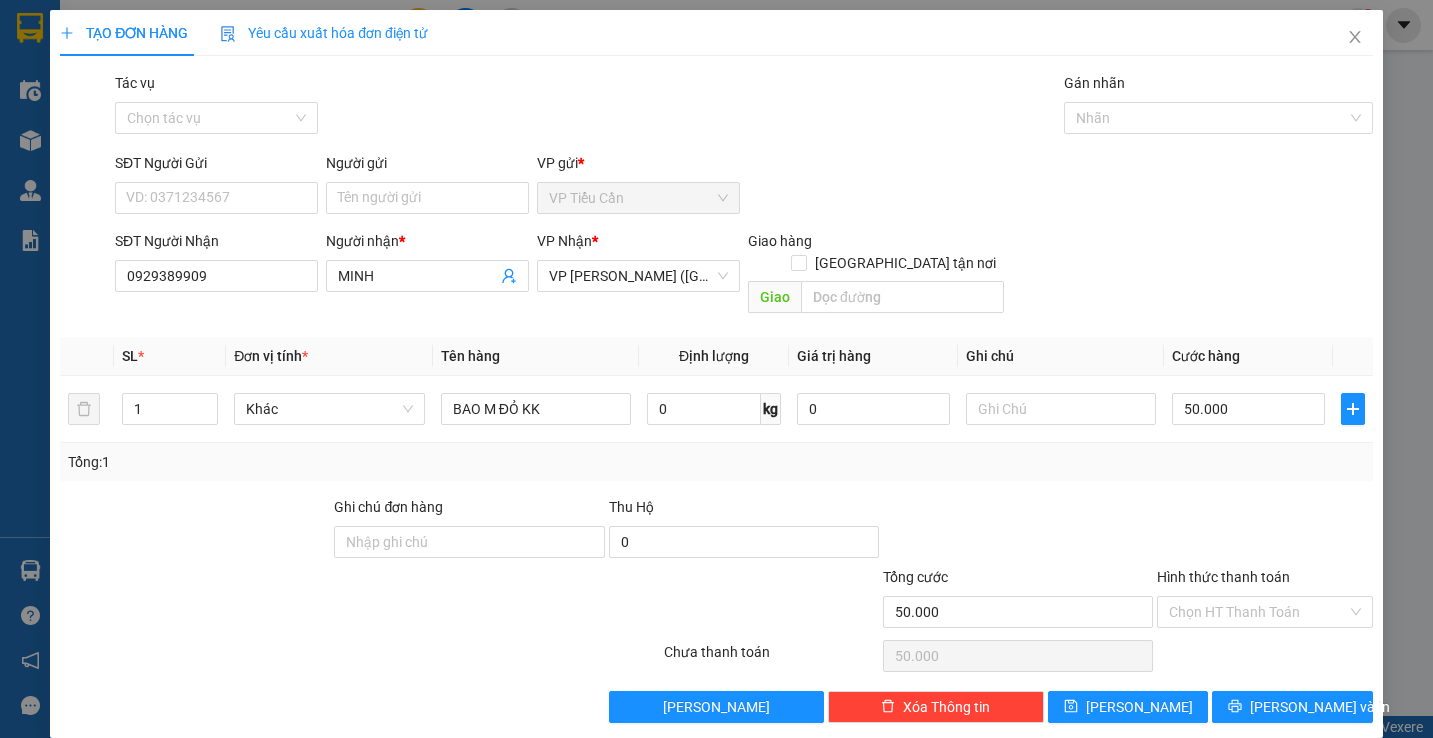 click at bounding box center [1018, 531] 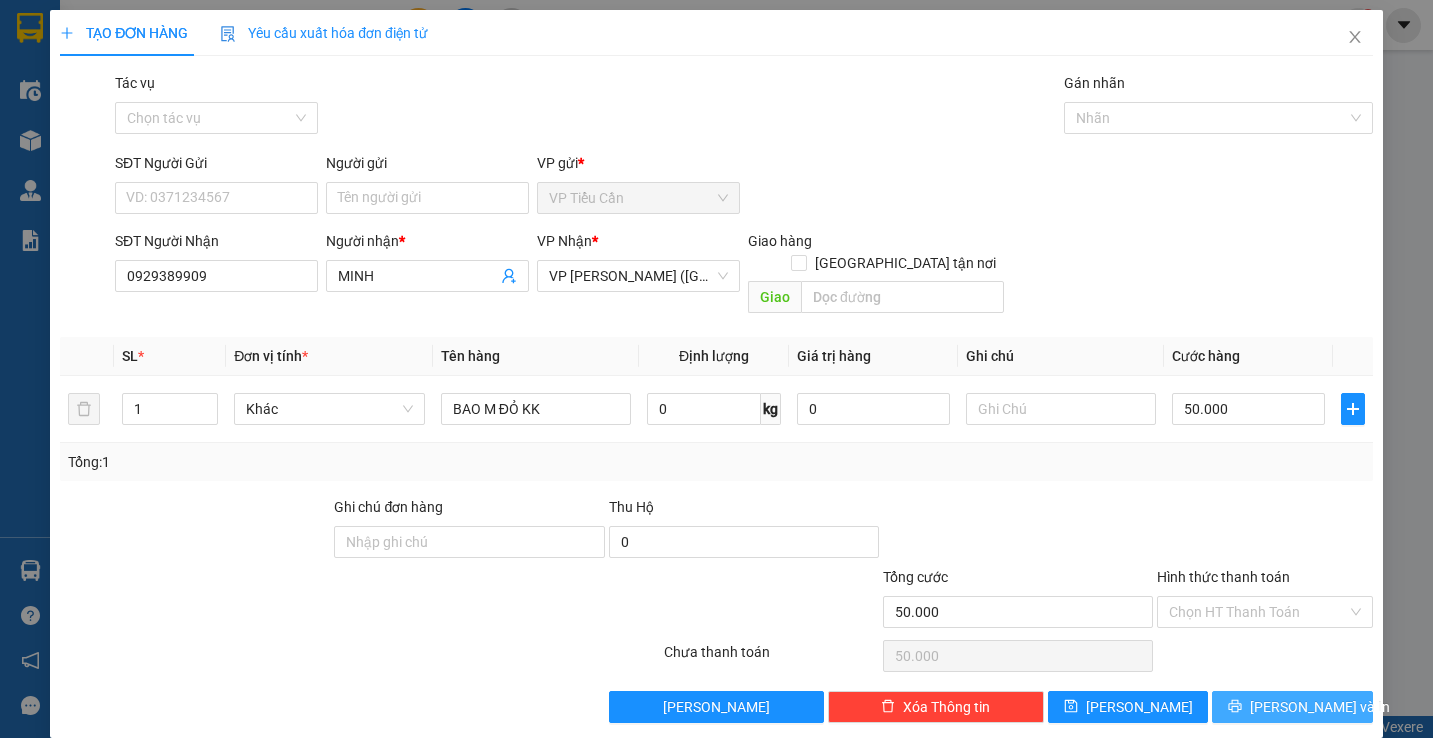 click 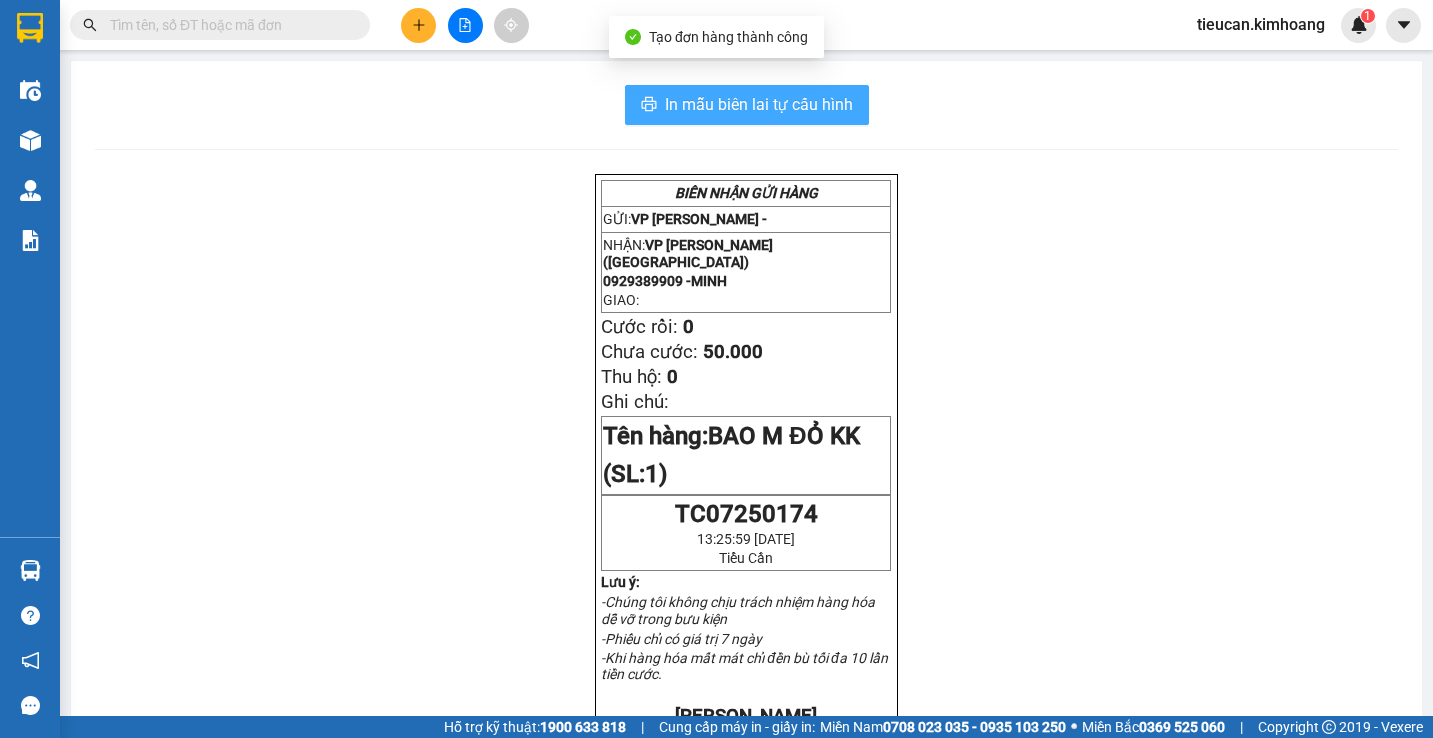 click on "In mẫu biên lai tự cấu hình" at bounding box center [759, 104] 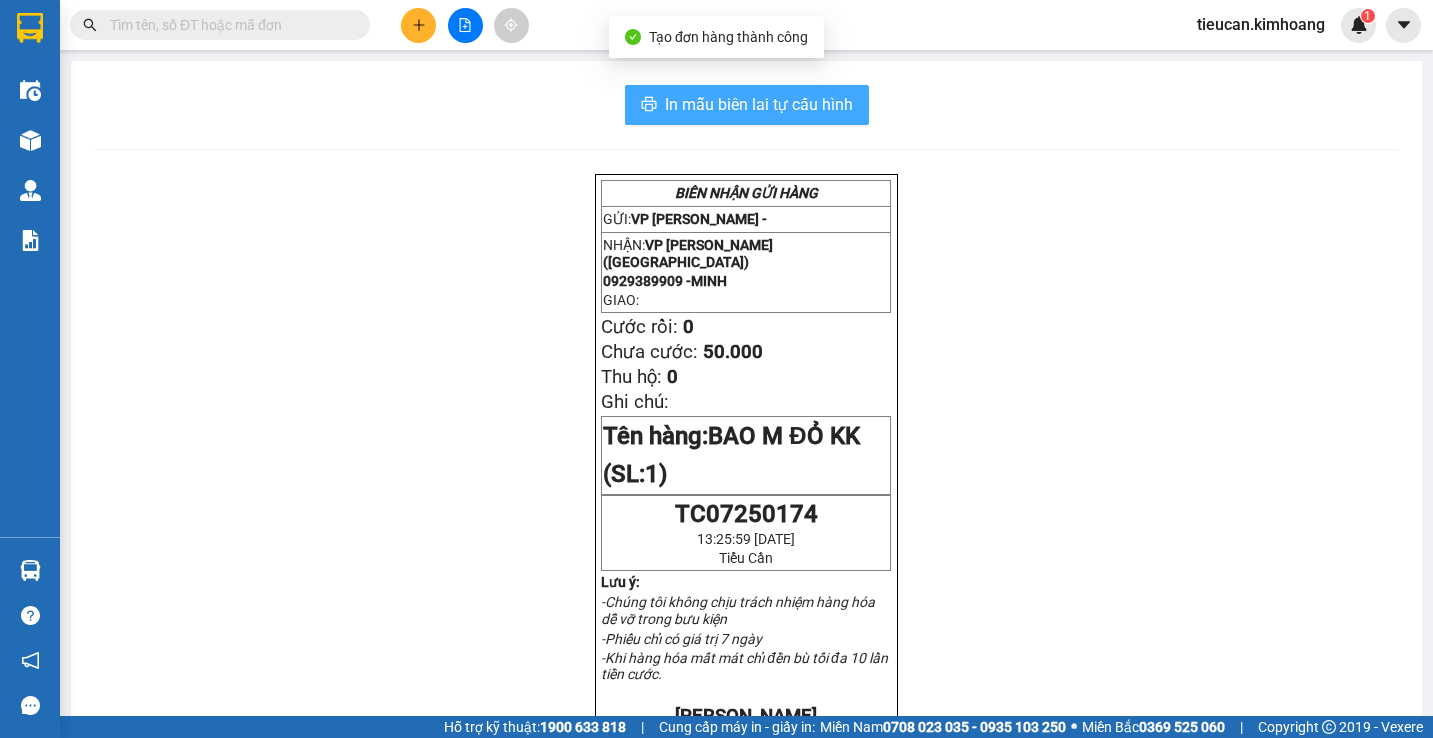 scroll, scrollTop: 0, scrollLeft: 0, axis: both 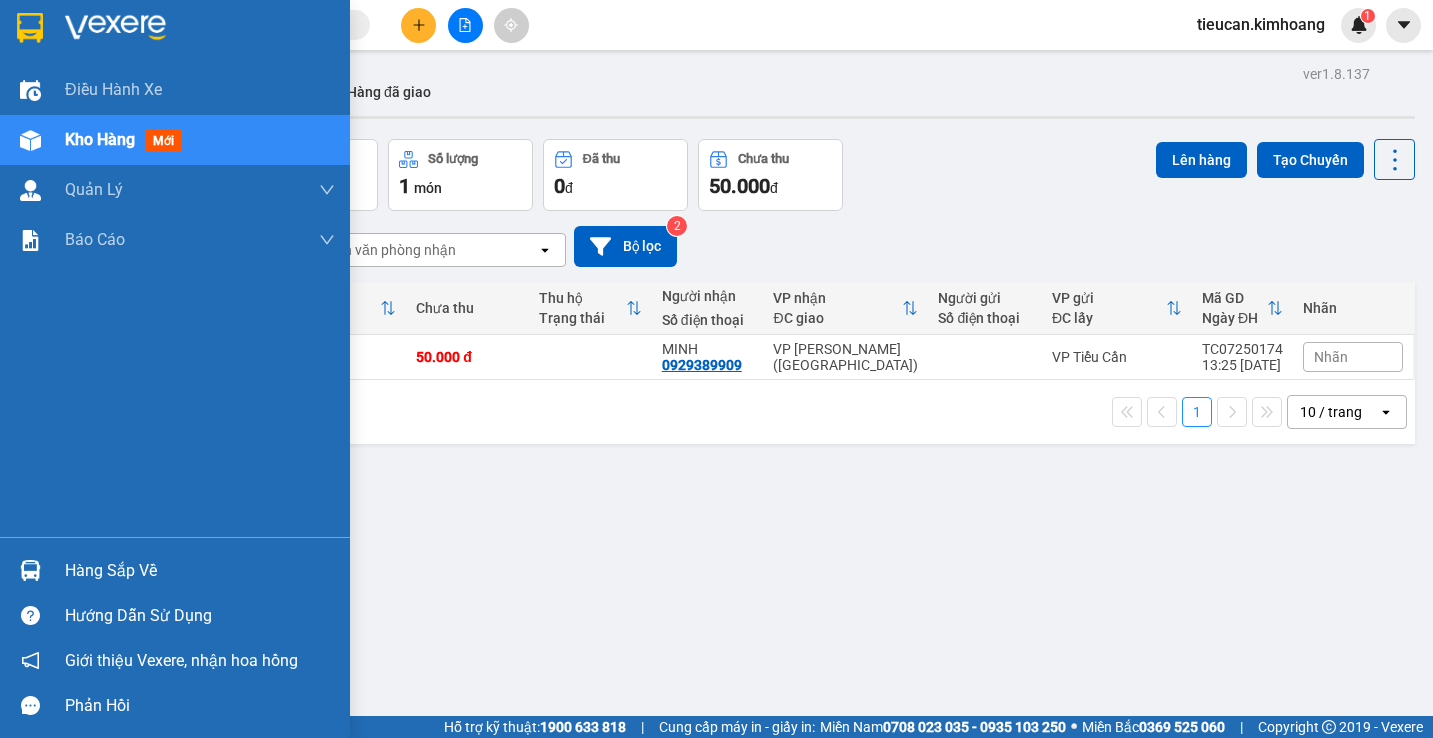 click on "Hàng sắp về" at bounding box center [175, 570] 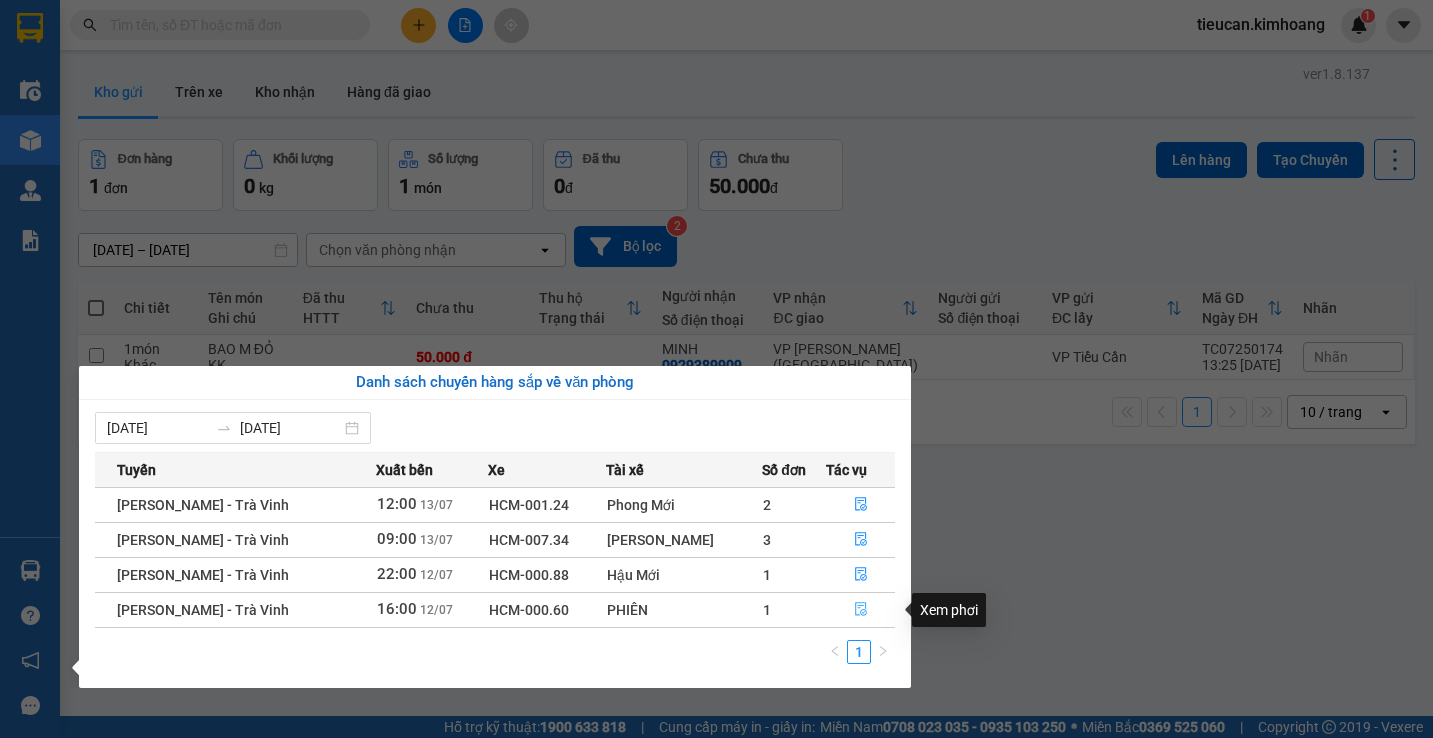 click 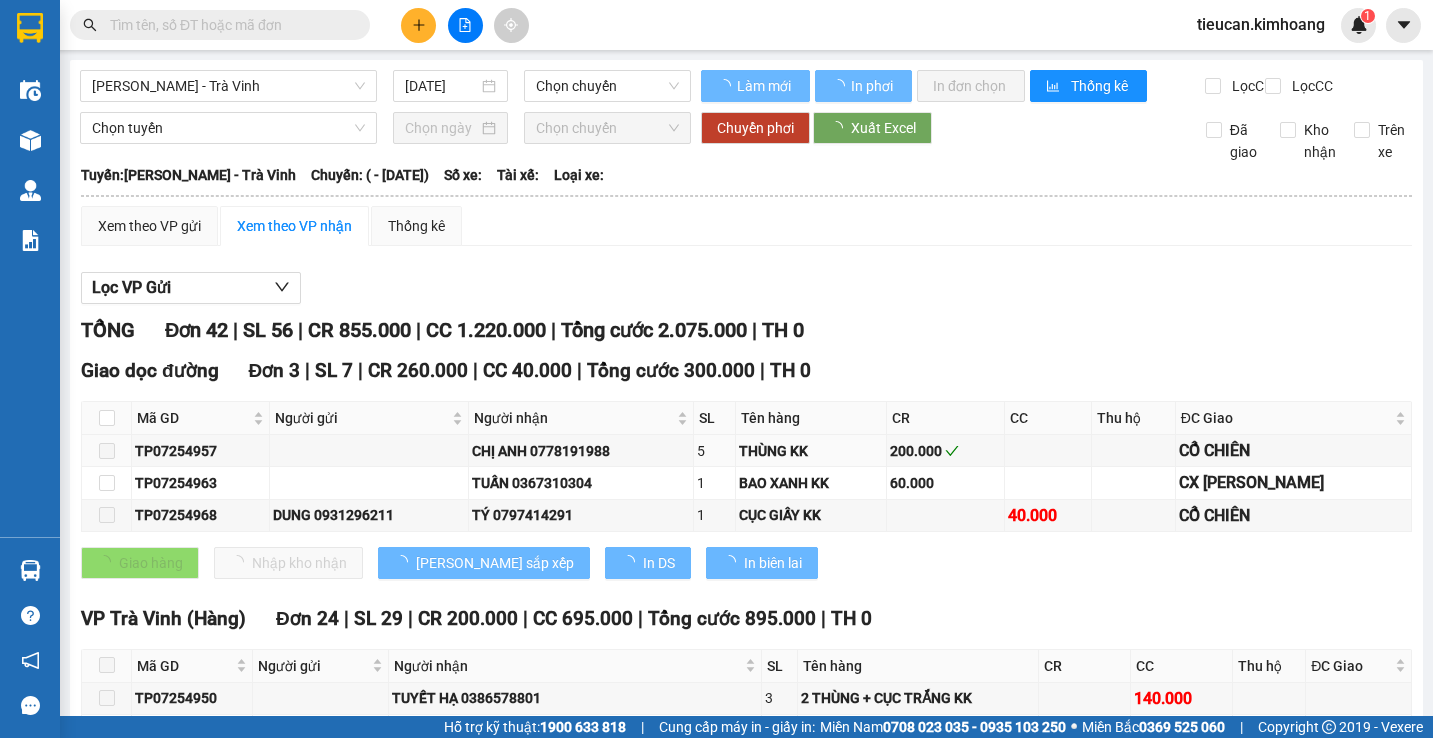 type on "[DATE]" 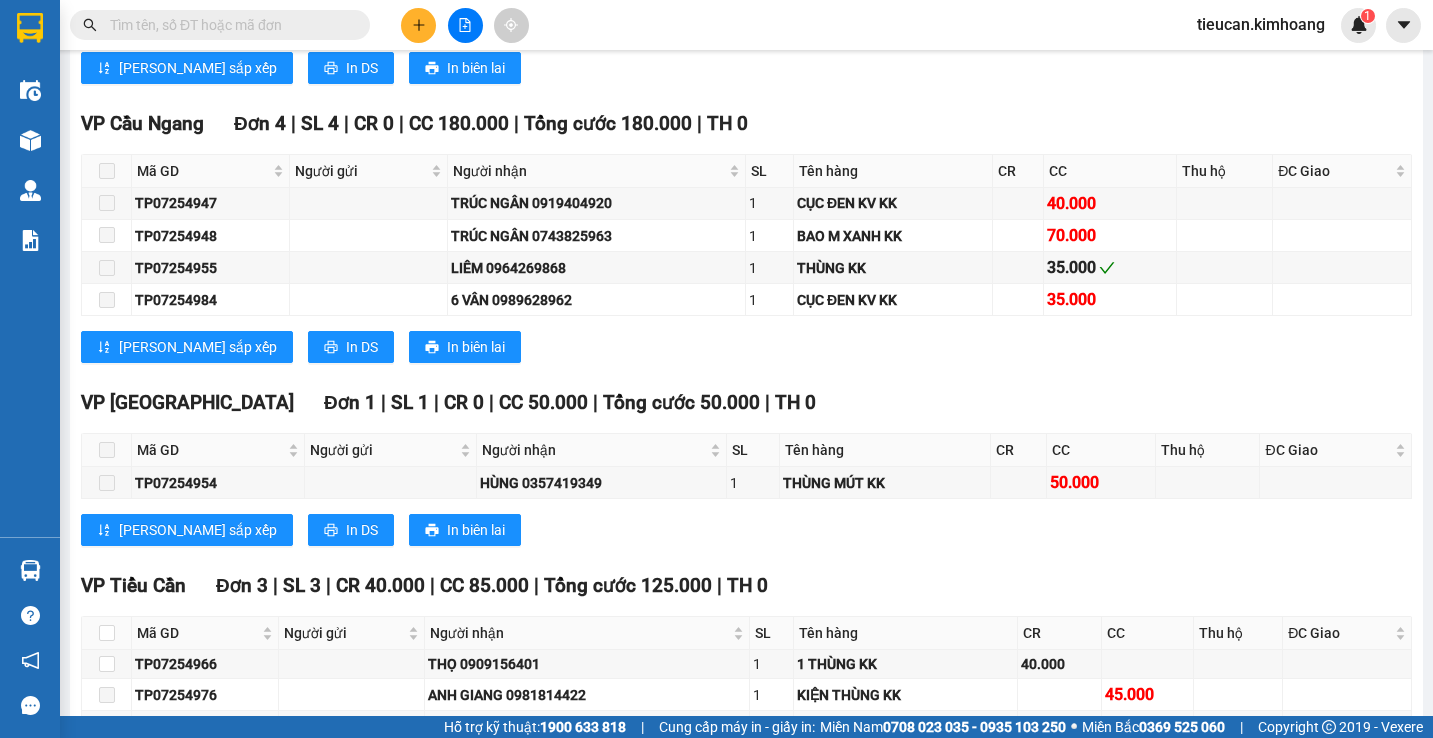 scroll, scrollTop: 1900, scrollLeft: 0, axis: vertical 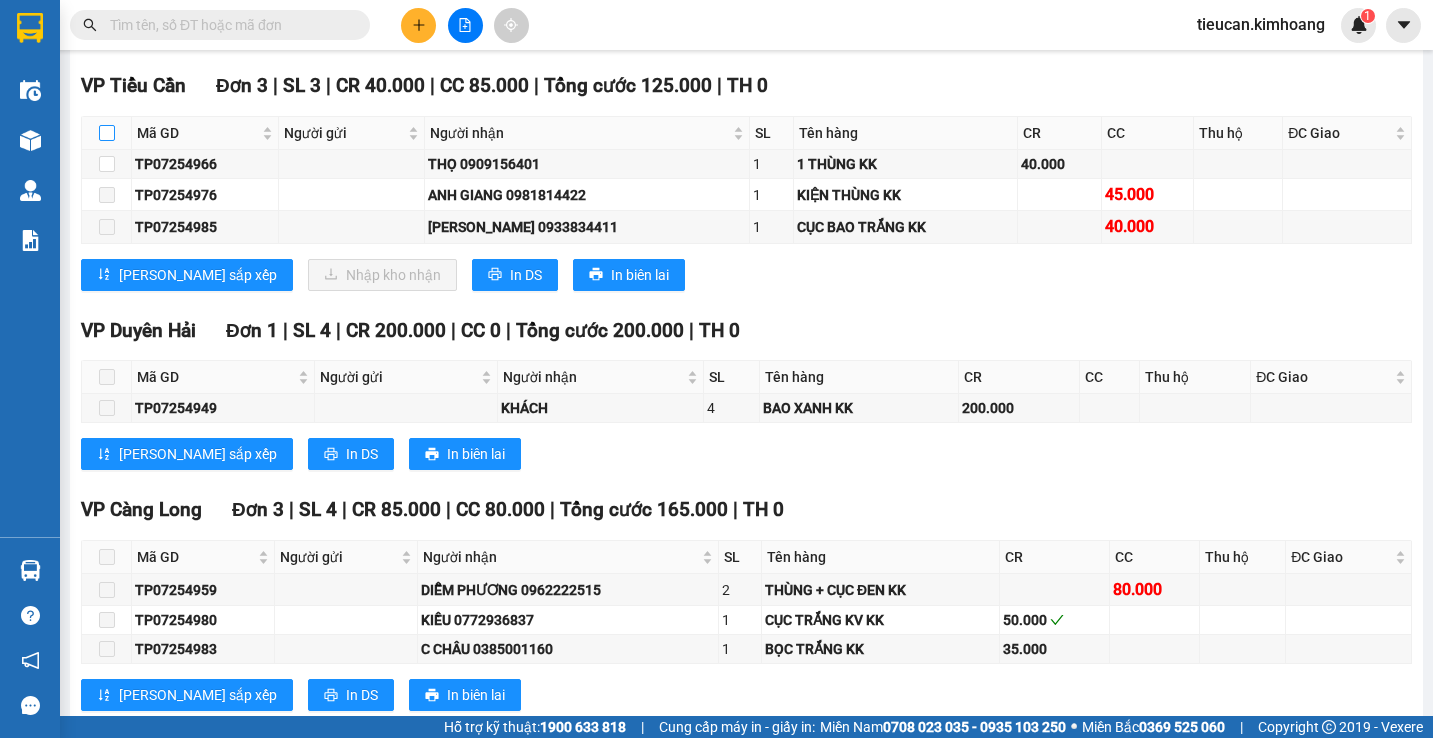 click at bounding box center [107, 133] 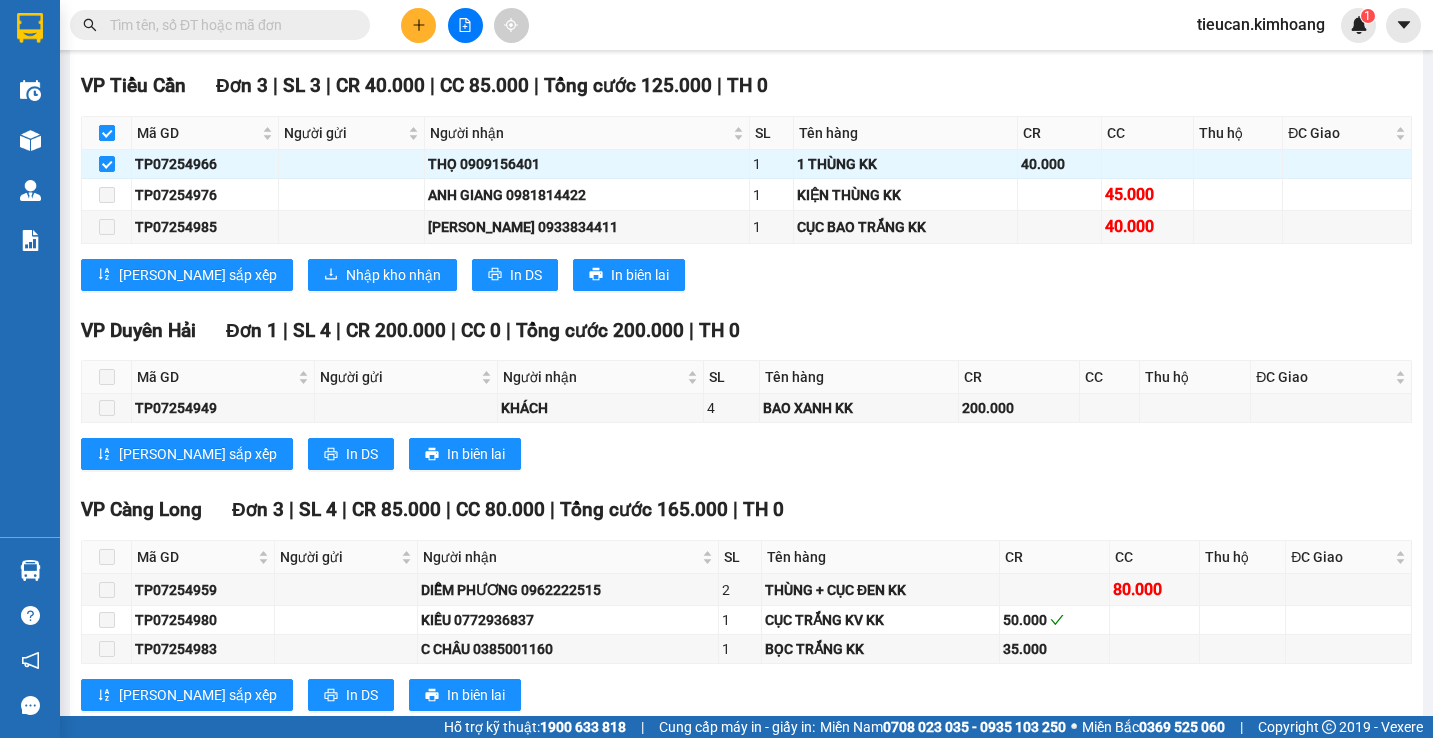 checkbox on "true" 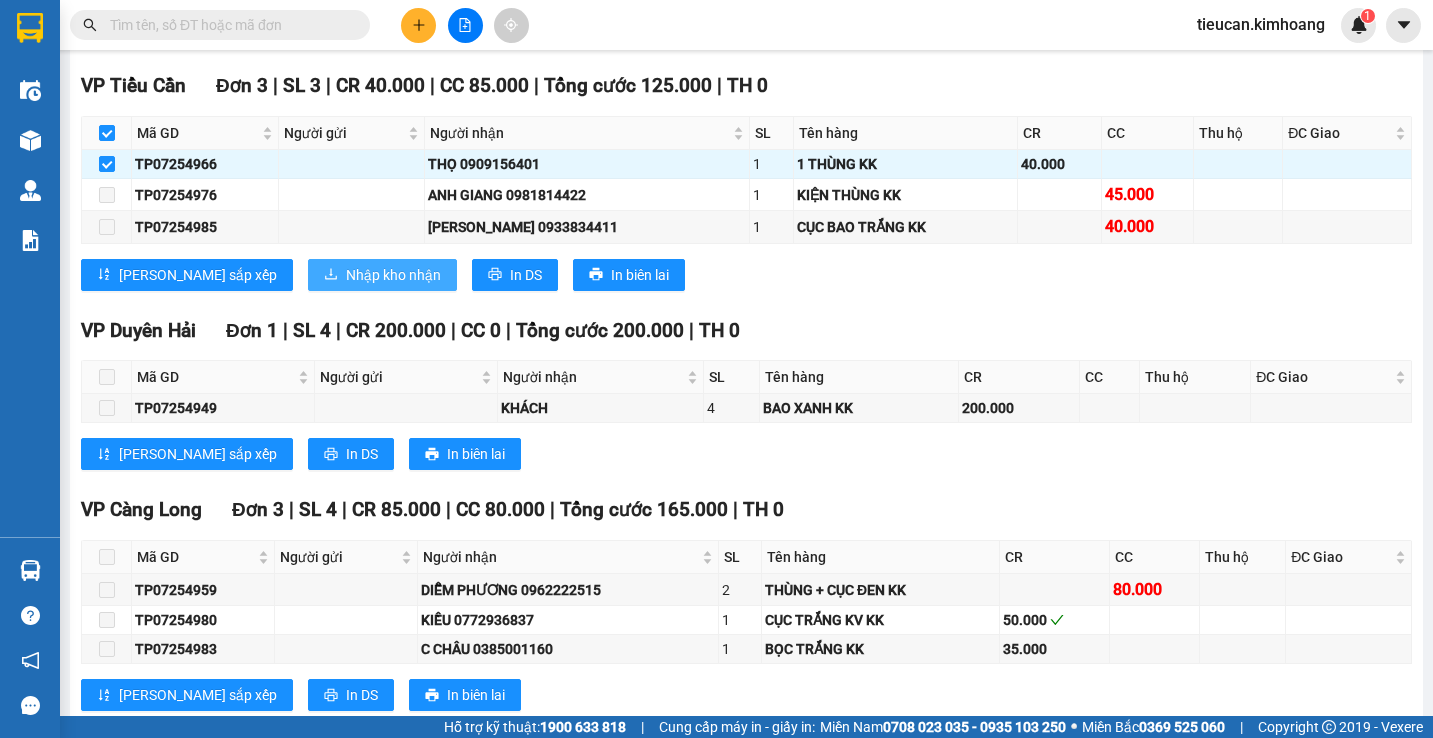 click on "Nhập kho nhận" at bounding box center (393, 275) 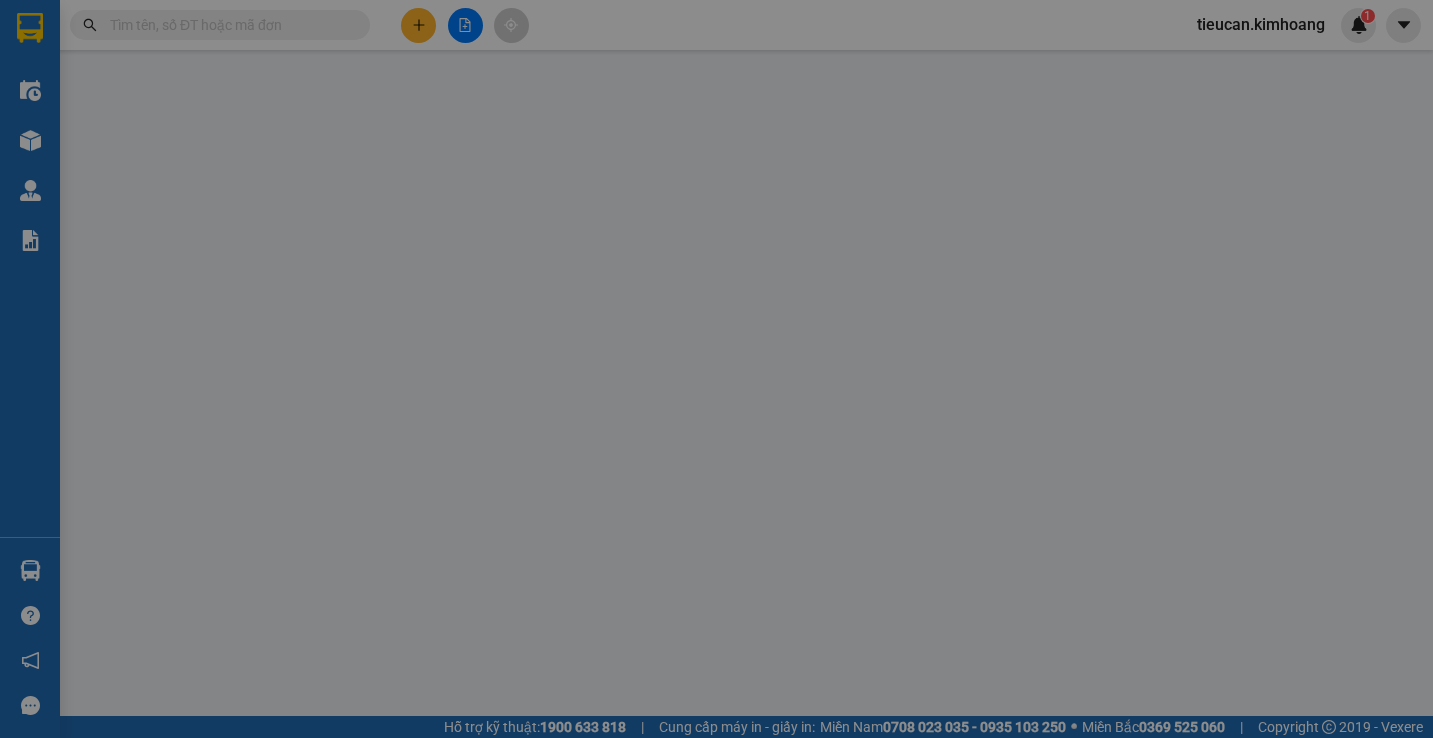 scroll, scrollTop: 0, scrollLeft: 0, axis: both 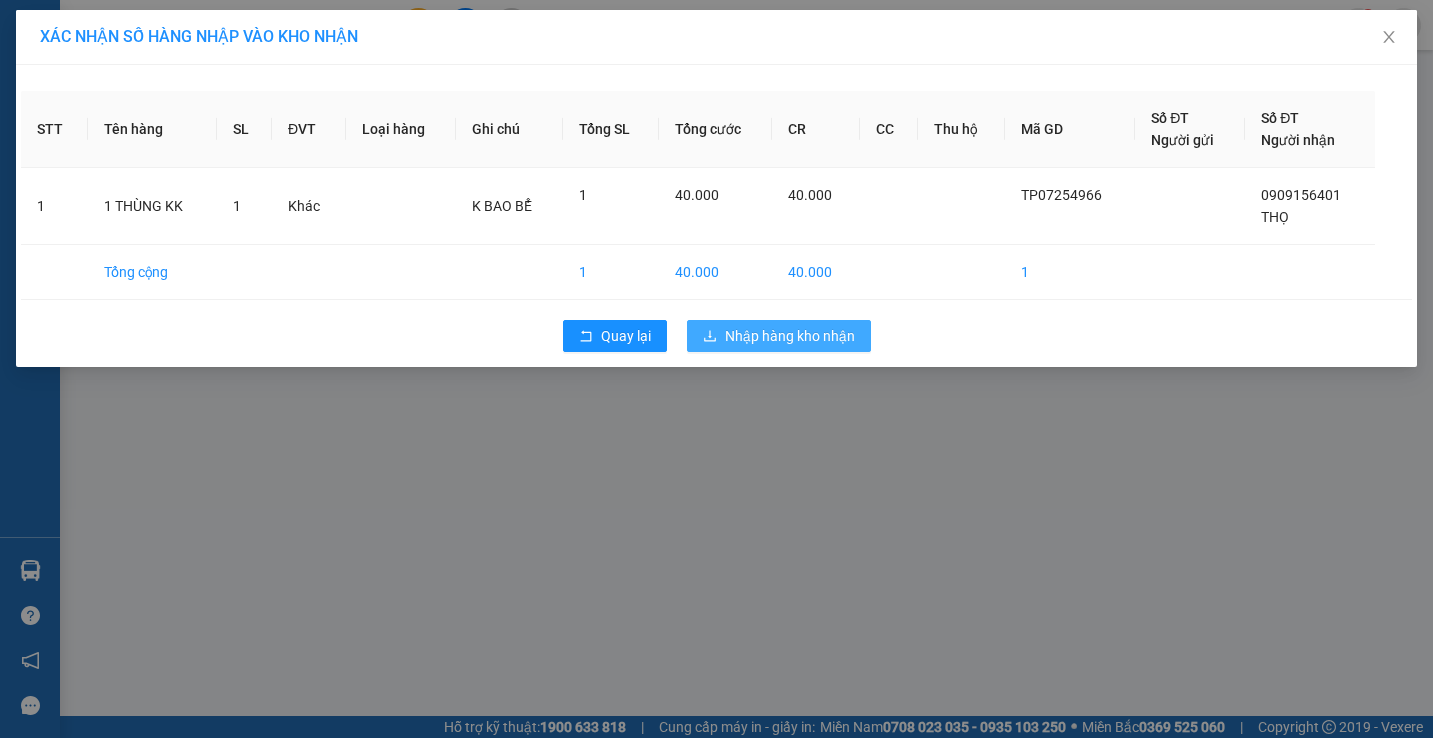 click on "Nhập hàng kho nhận" at bounding box center [790, 336] 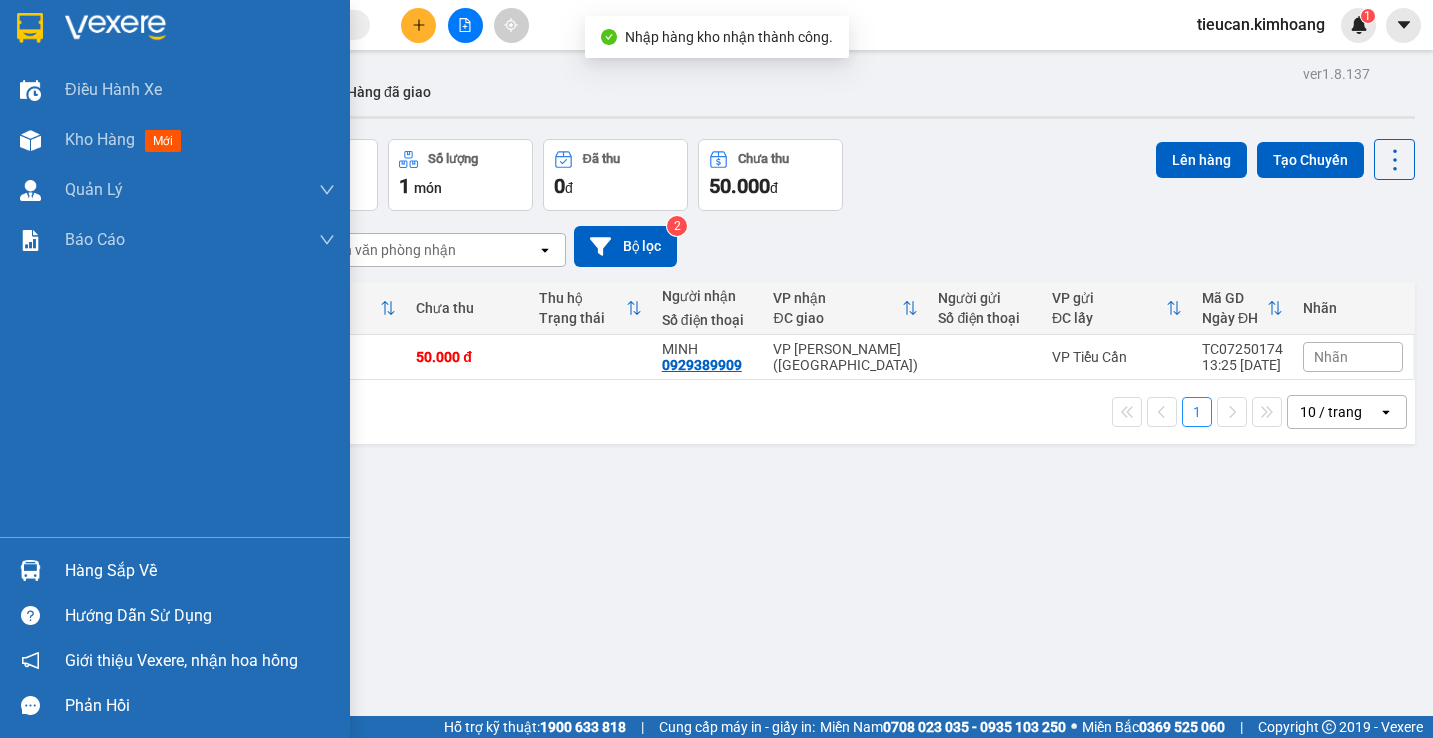 click at bounding box center (30, 570) 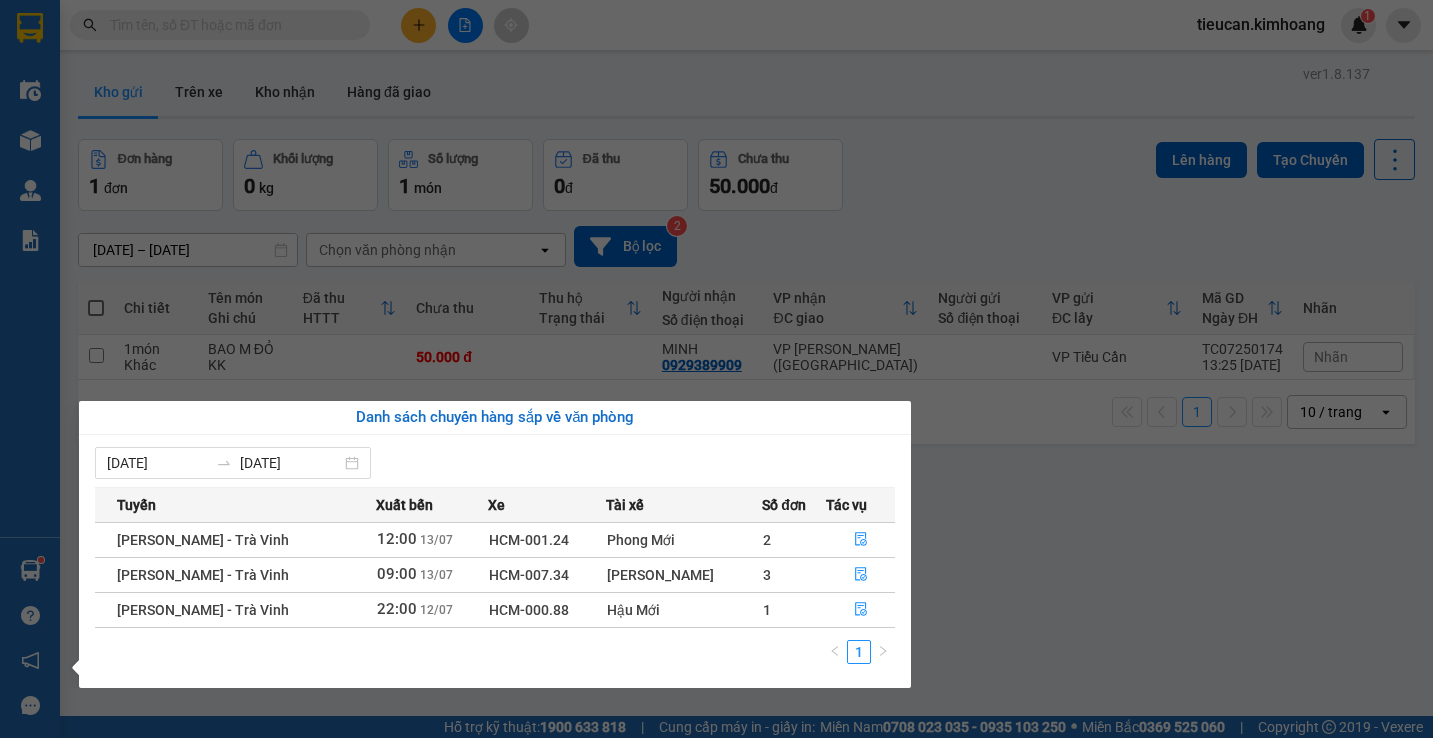 click on "Kết quả tìm kiếm ( 0 )  Bộ lọc  No Data tieucan.kimhoang 1     Điều hành xe     Kho hàng mới     Quản Lý Quản lý chuyến Quản lý khách hàng mới     Báo cáo BC giao hàng (nhân viên) BC giao hàng (trưởng trạm) Báo cáo dòng tiền (nhân viên) Báo cáo dòng tiền (trạm) Doanh số tạo đơn theo VP gửi (nhân viên) Doanh số tạo đơn theo VP gửi (trạm) Hàng sắp về Hướng dẫn sử dụng Giới thiệu Vexere, nhận hoa hồng Phản hồi Phần mềm hỗ trợ bạn tốt chứ? ver  1.8.137 Kho gửi Trên xe Kho nhận Hàng đã giao Đơn hàng 1 đơn Khối lượng 0 kg Số lượng 1 món Đã thu 0  đ Chưa thu 50.000  đ Lên hàng Tạo Chuyến 11/07/2025 – 13/07/2025 Press the down arrow key to interact with the calendar and select a date. Press the escape button to close the calendar. Selected date range is from 11/07/2025 to 13/07/2025. Chọn văn phòng nhận open Bộ lọc 2 Chi tiết Tên món Ghi chú Đã thu" at bounding box center (716, 369) 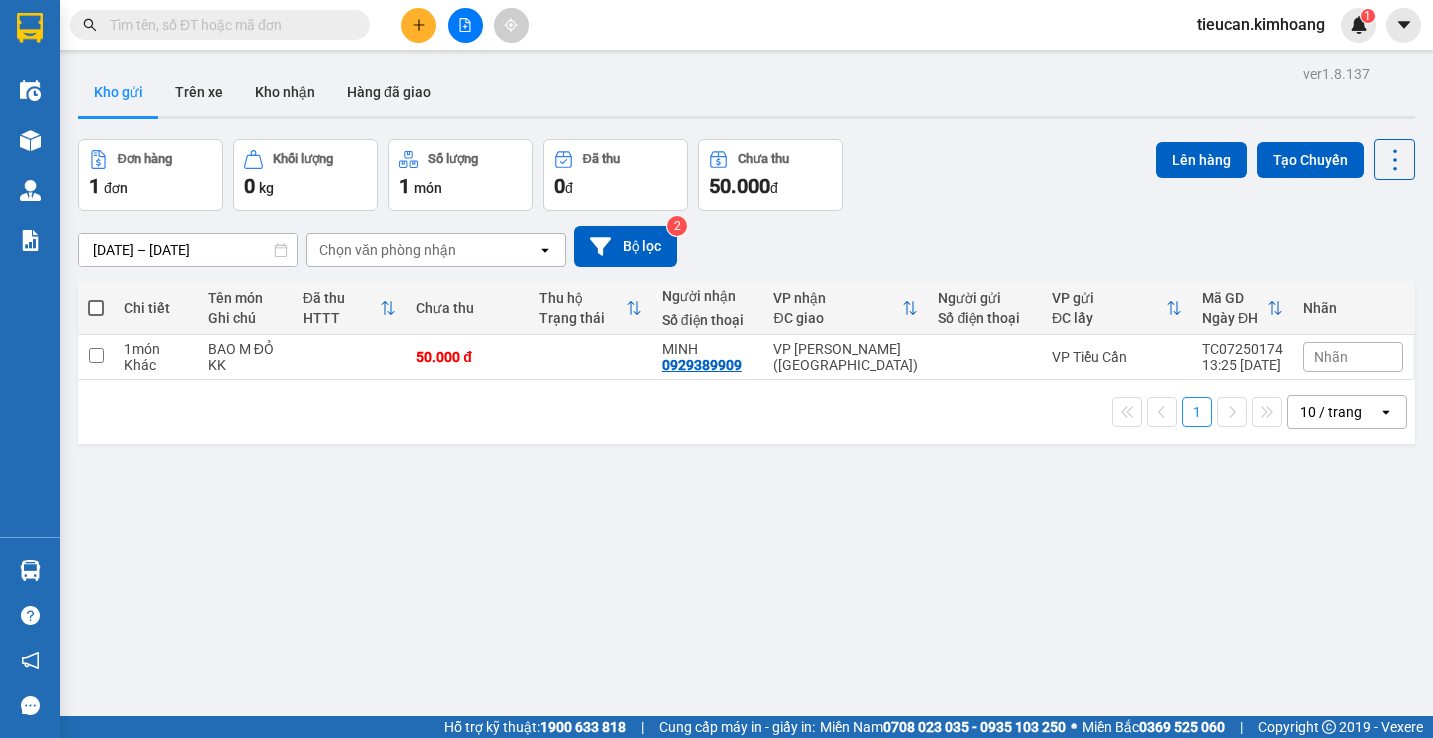 click 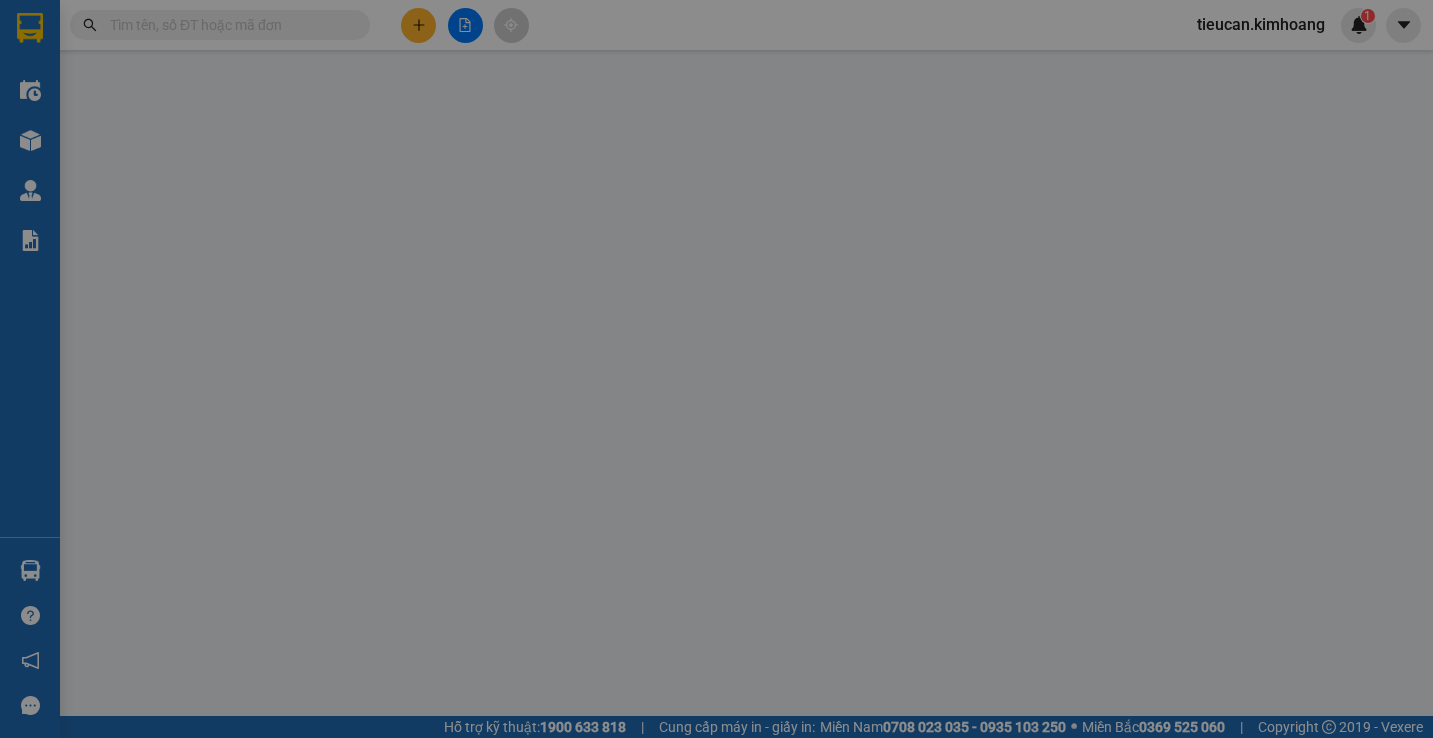 click on "Yêu cầu xuất hóa đơn điện tử" at bounding box center (324, 33) 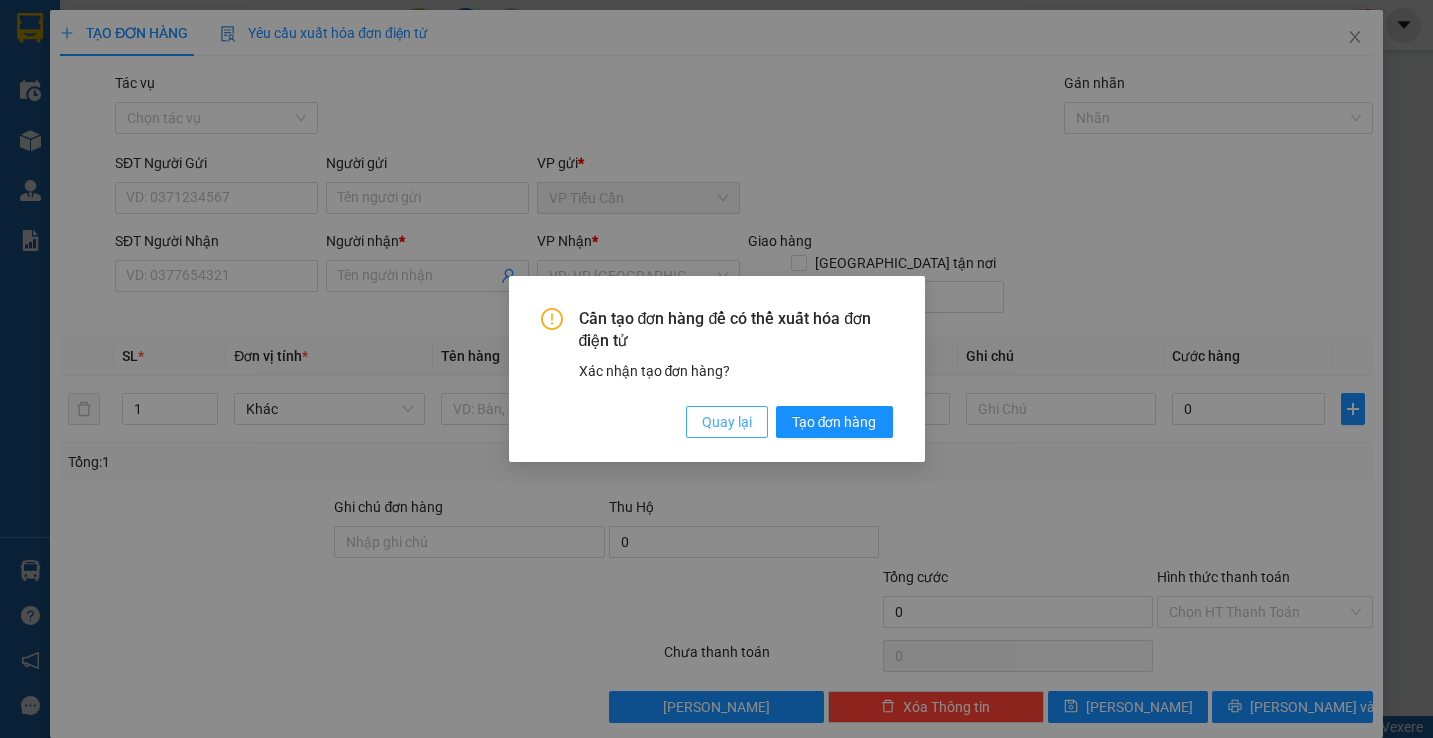 click on "Quay lại" at bounding box center (727, 422) 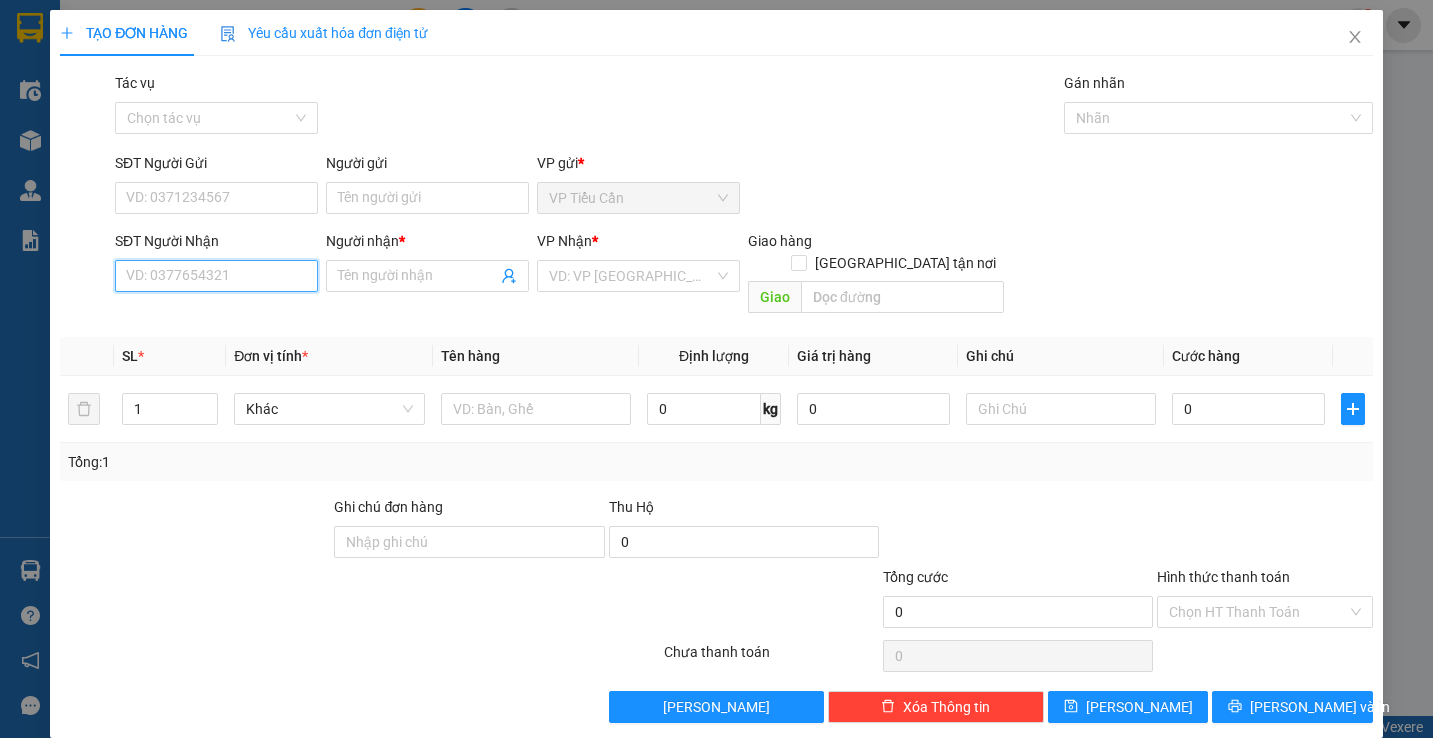 click on "SĐT Người Nhận" at bounding box center [216, 276] 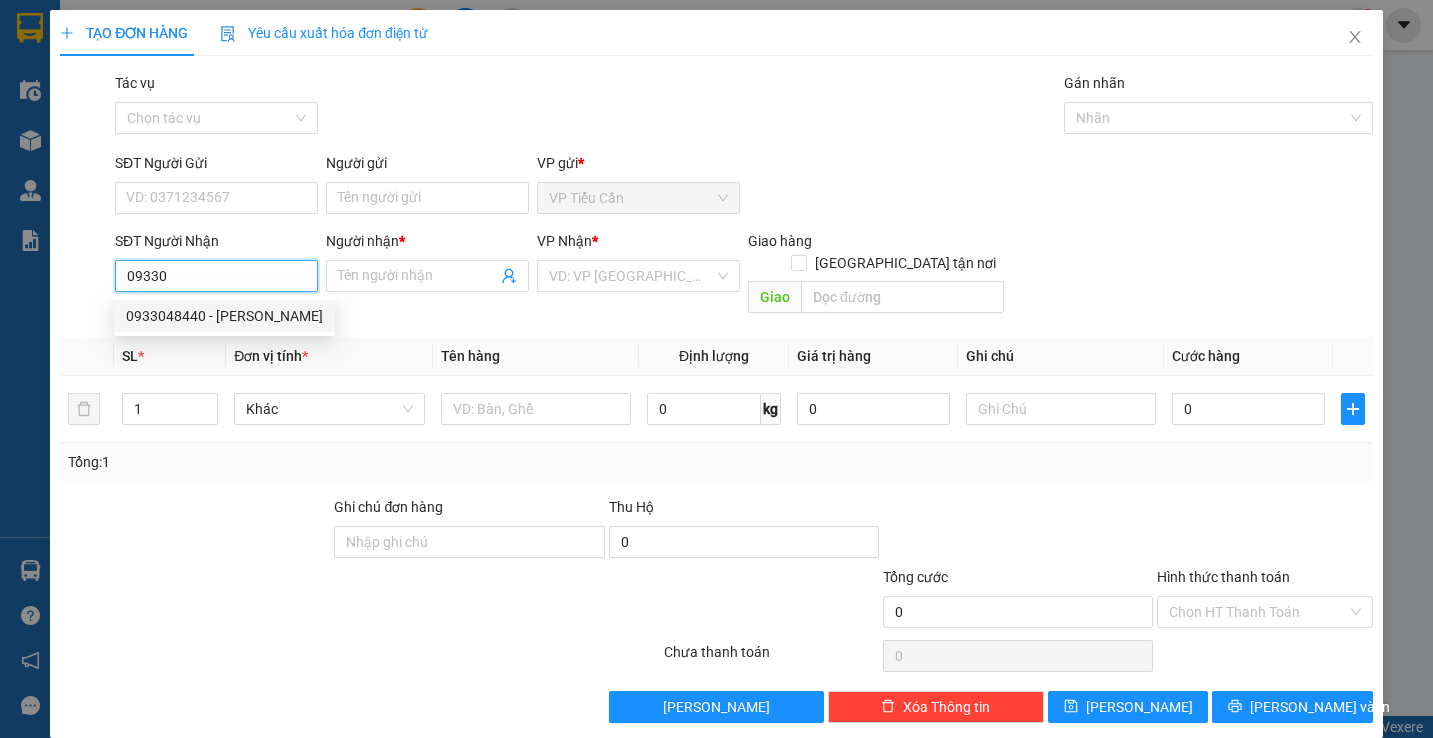 click on "0933048440 - TRÍ NGUYỄN" at bounding box center (224, 316) 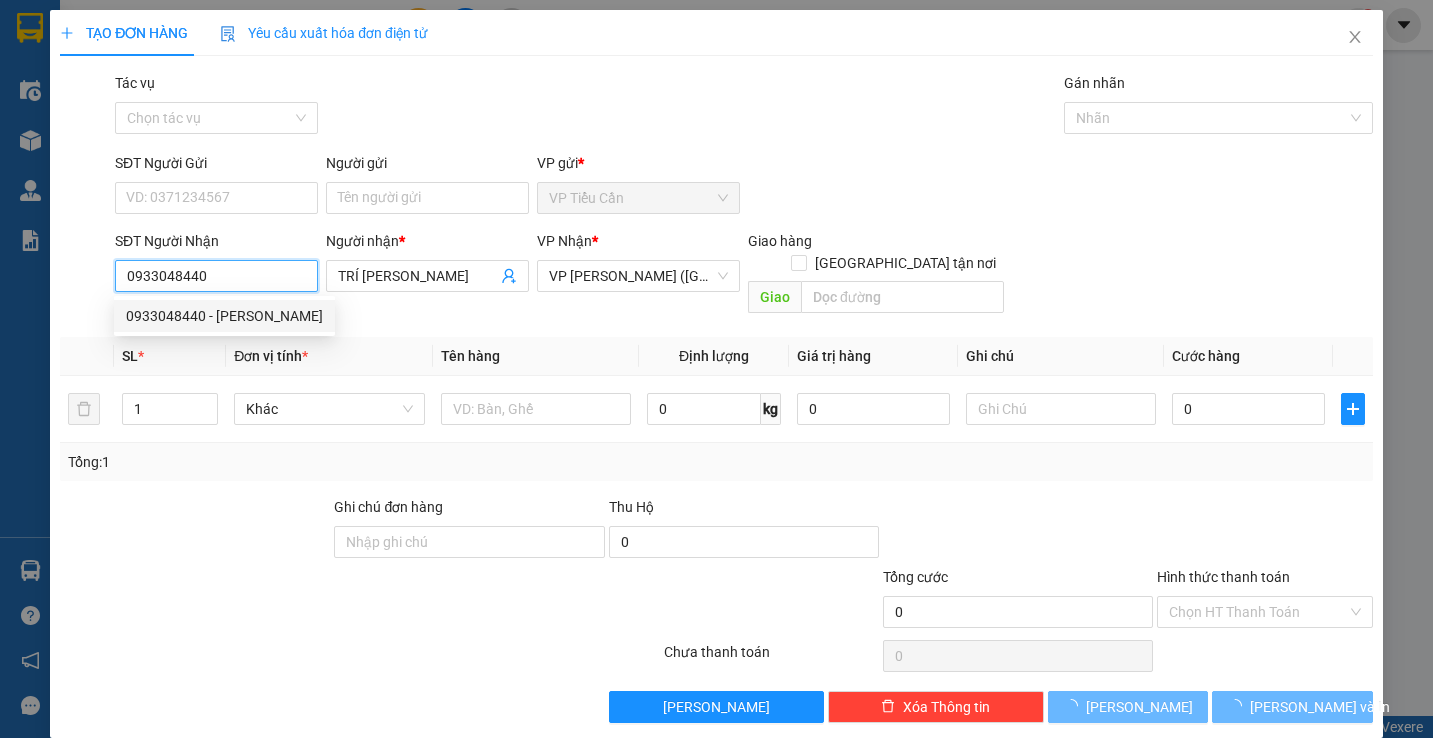 type on "35.000" 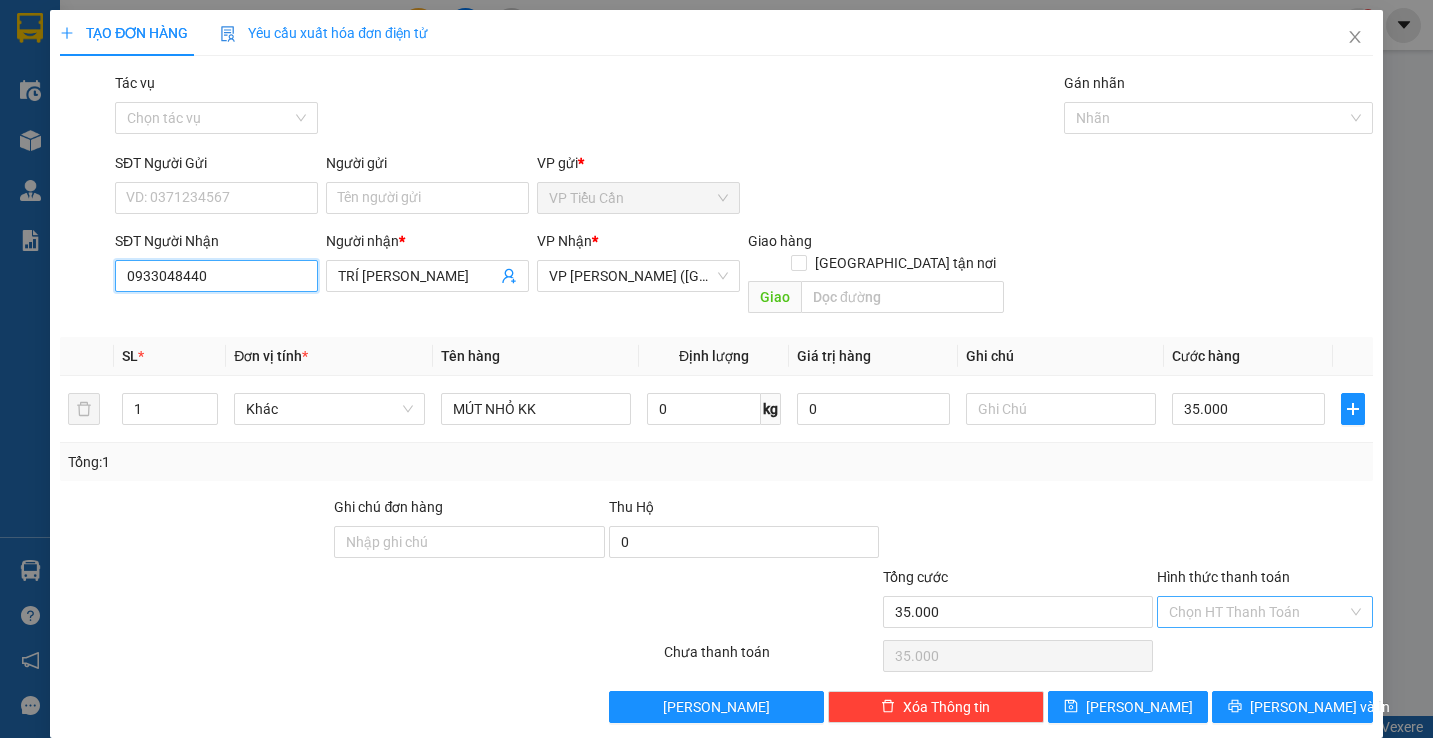 type on "0933048440" 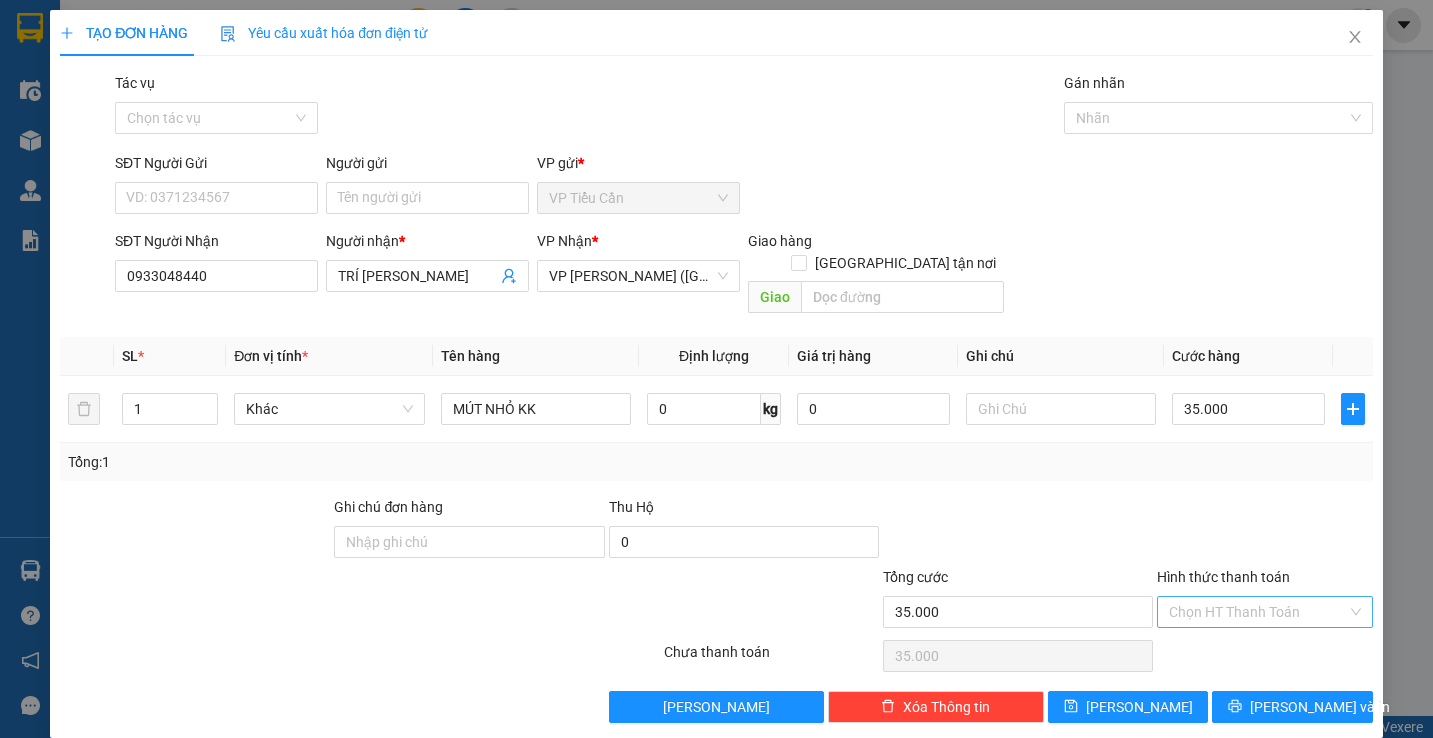 click on "Hình thức thanh toán" at bounding box center (1257, 612) 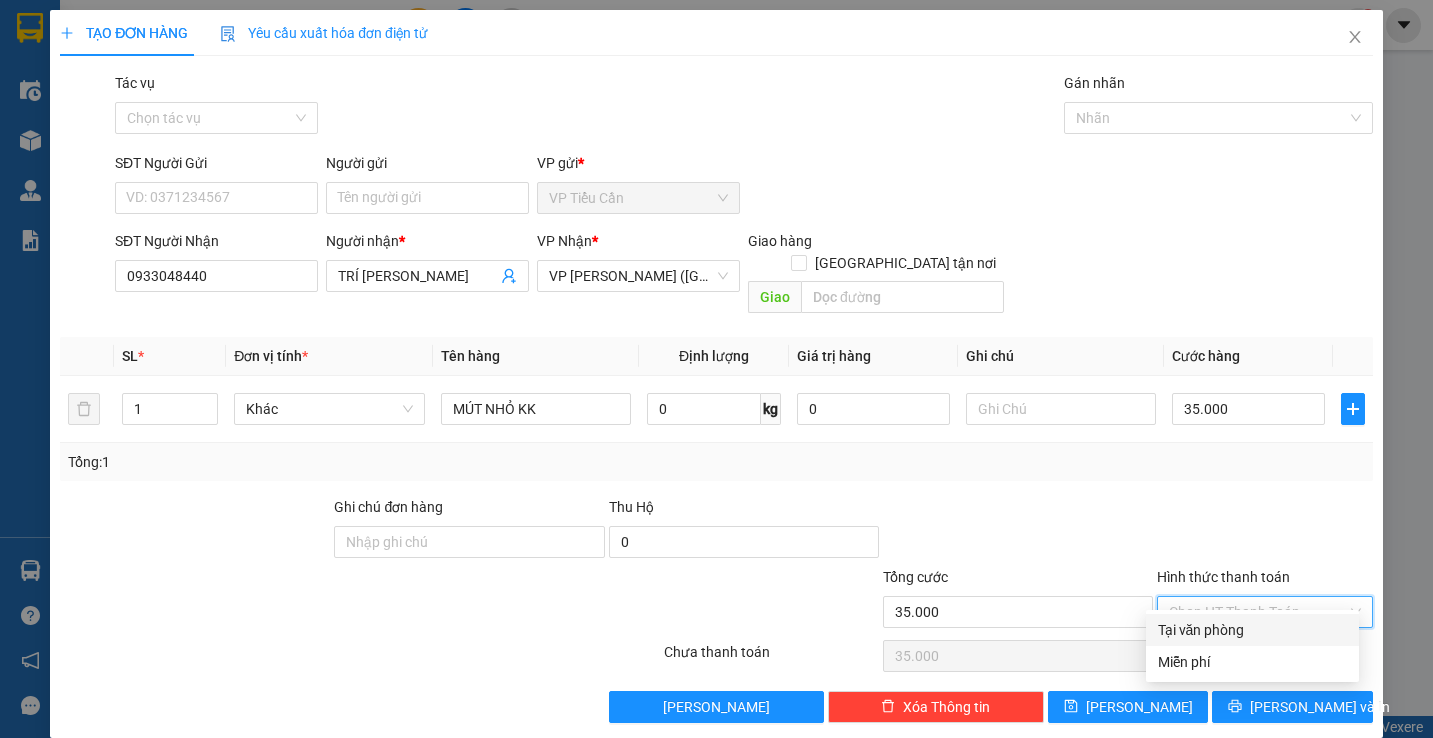 click on "Tại văn phòng" at bounding box center [1252, 630] 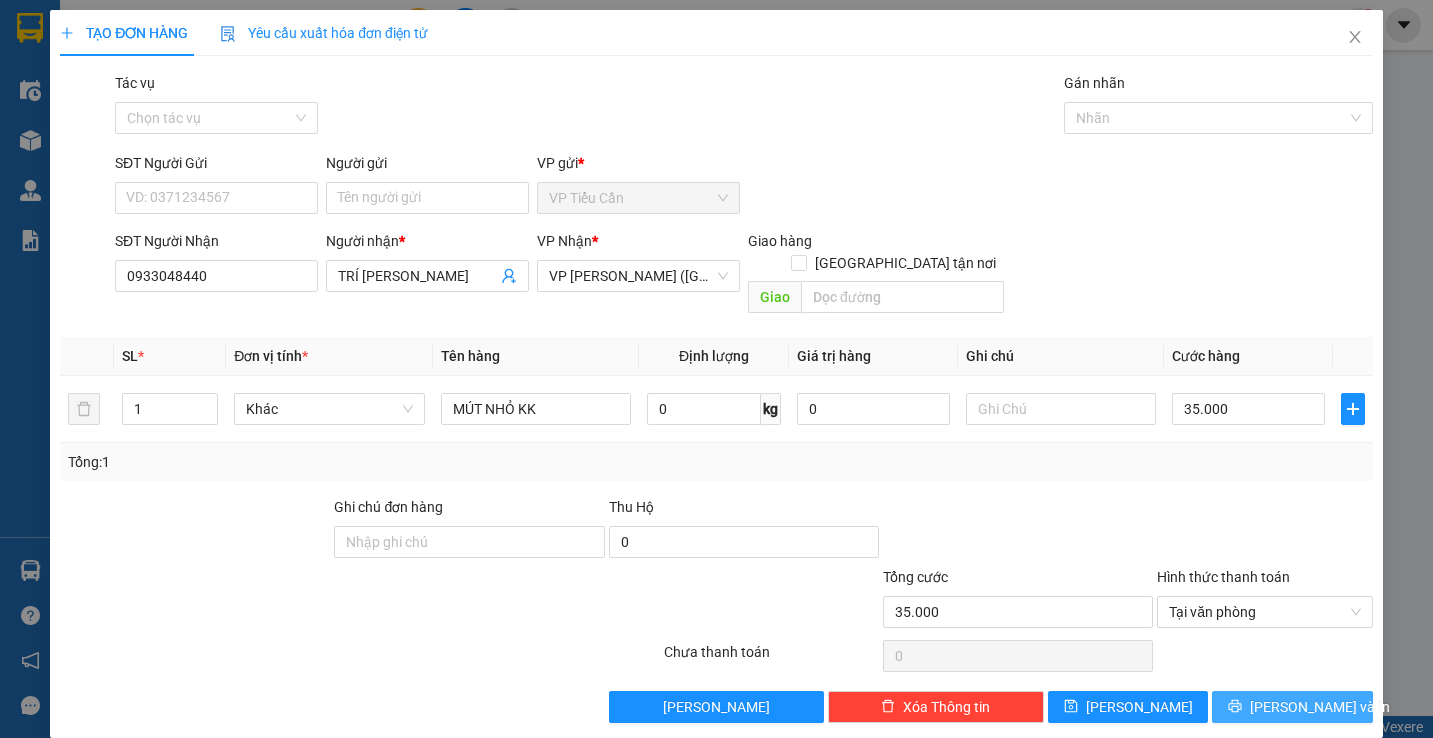 click on "[PERSON_NAME] và In" at bounding box center [1320, 707] 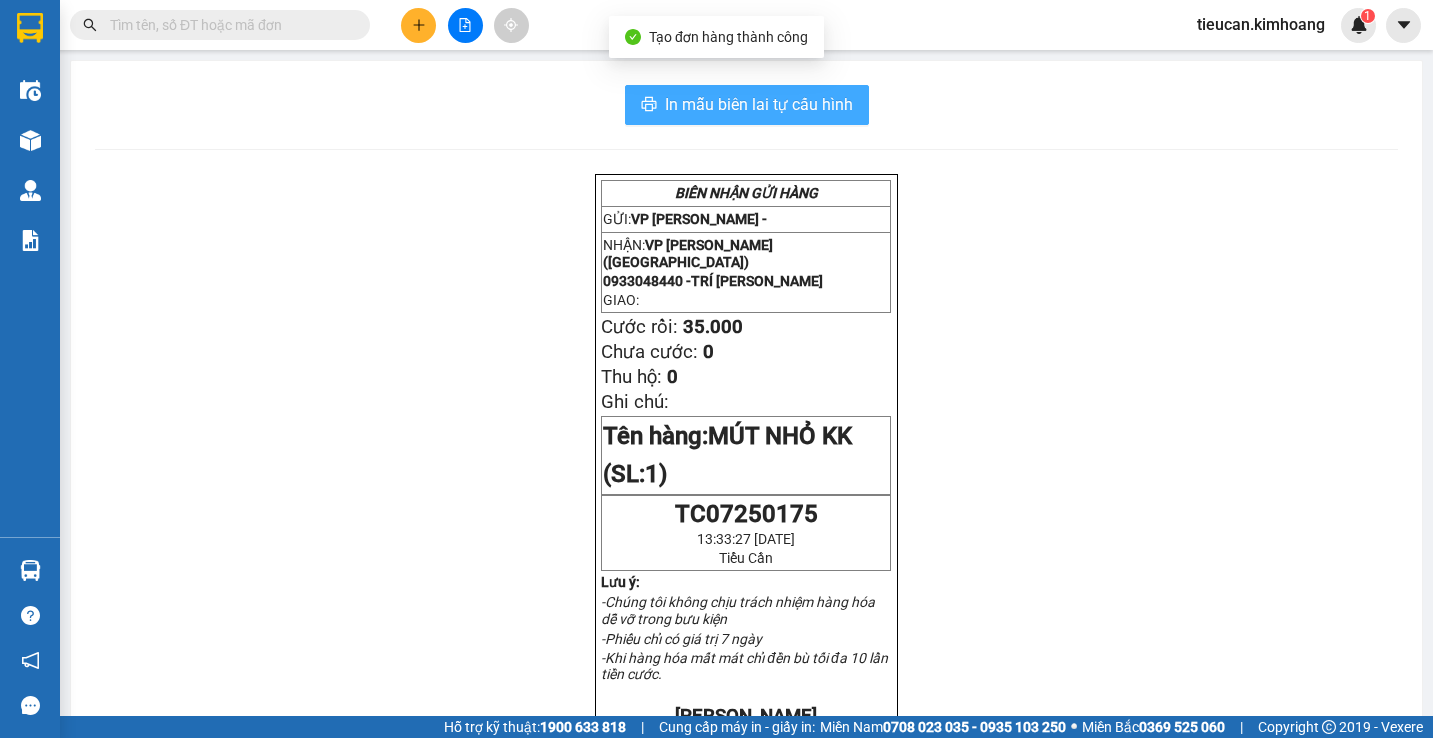 click on "In mẫu biên lai tự cấu hình" at bounding box center [747, 105] 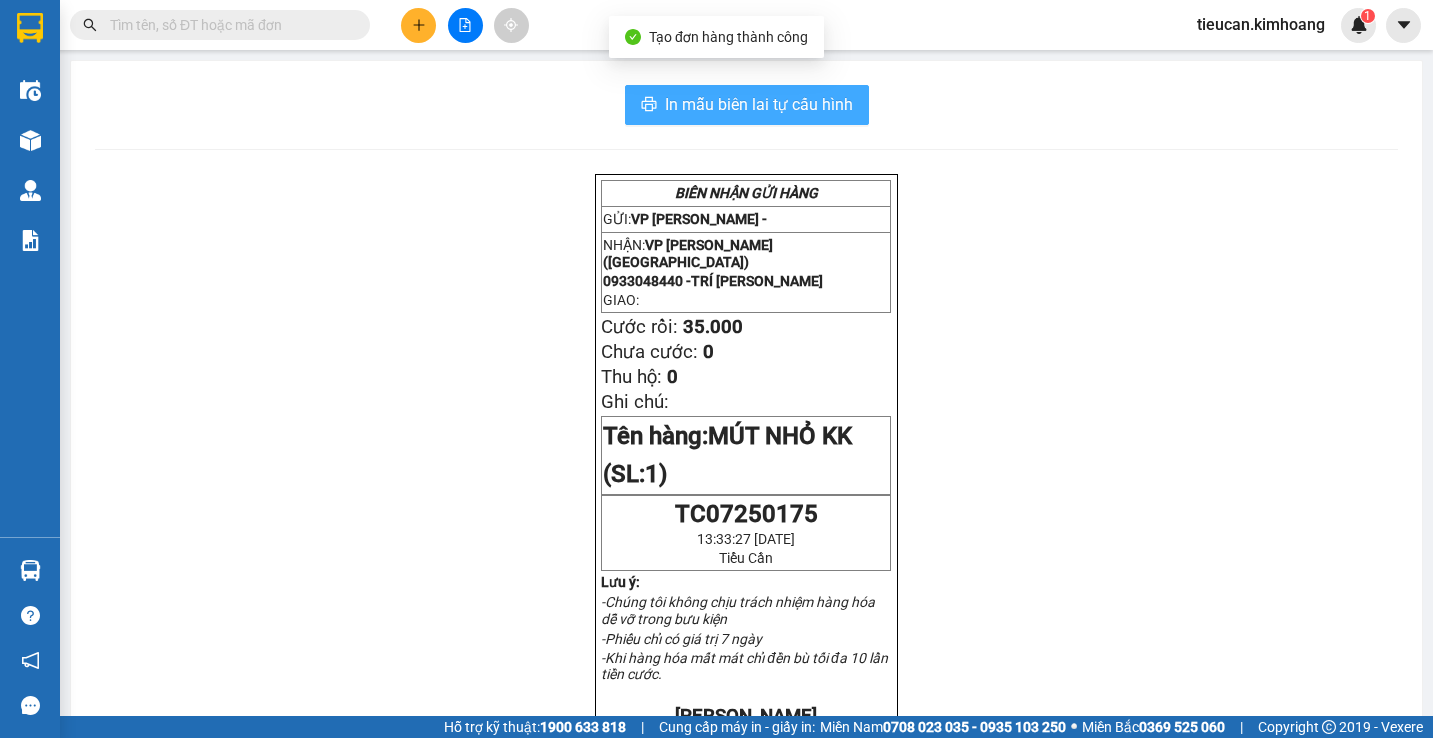 scroll, scrollTop: 0, scrollLeft: 0, axis: both 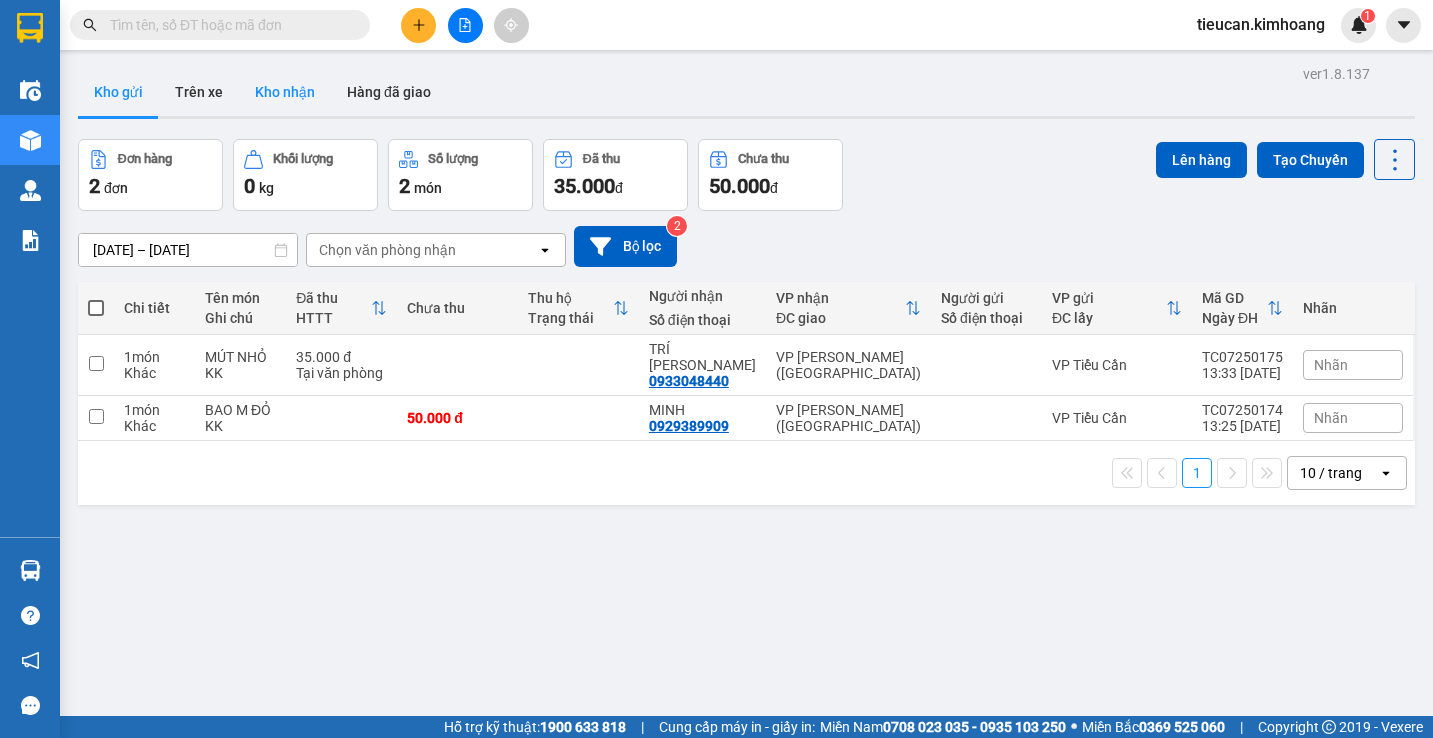 click on "Kho nhận" at bounding box center (285, 92) 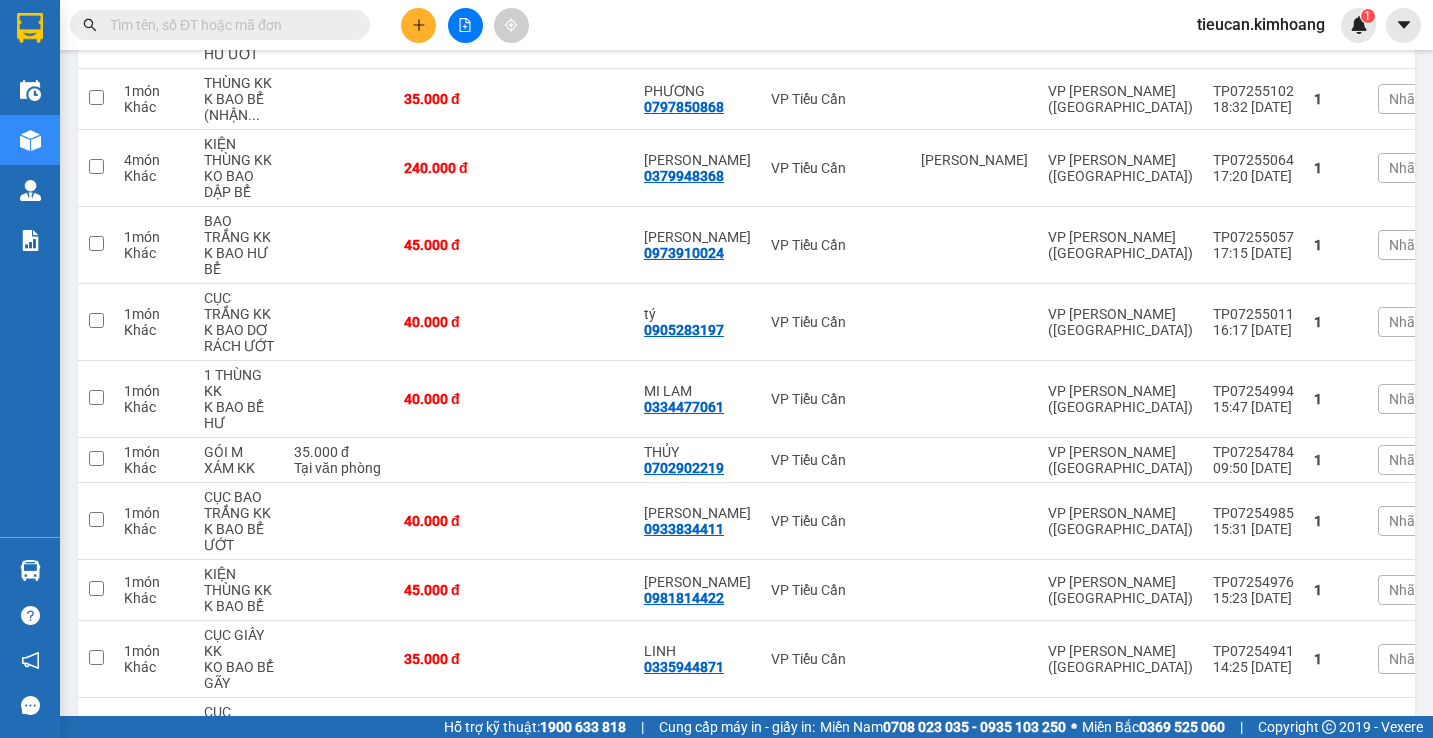 scroll, scrollTop: 800, scrollLeft: 0, axis: vertical 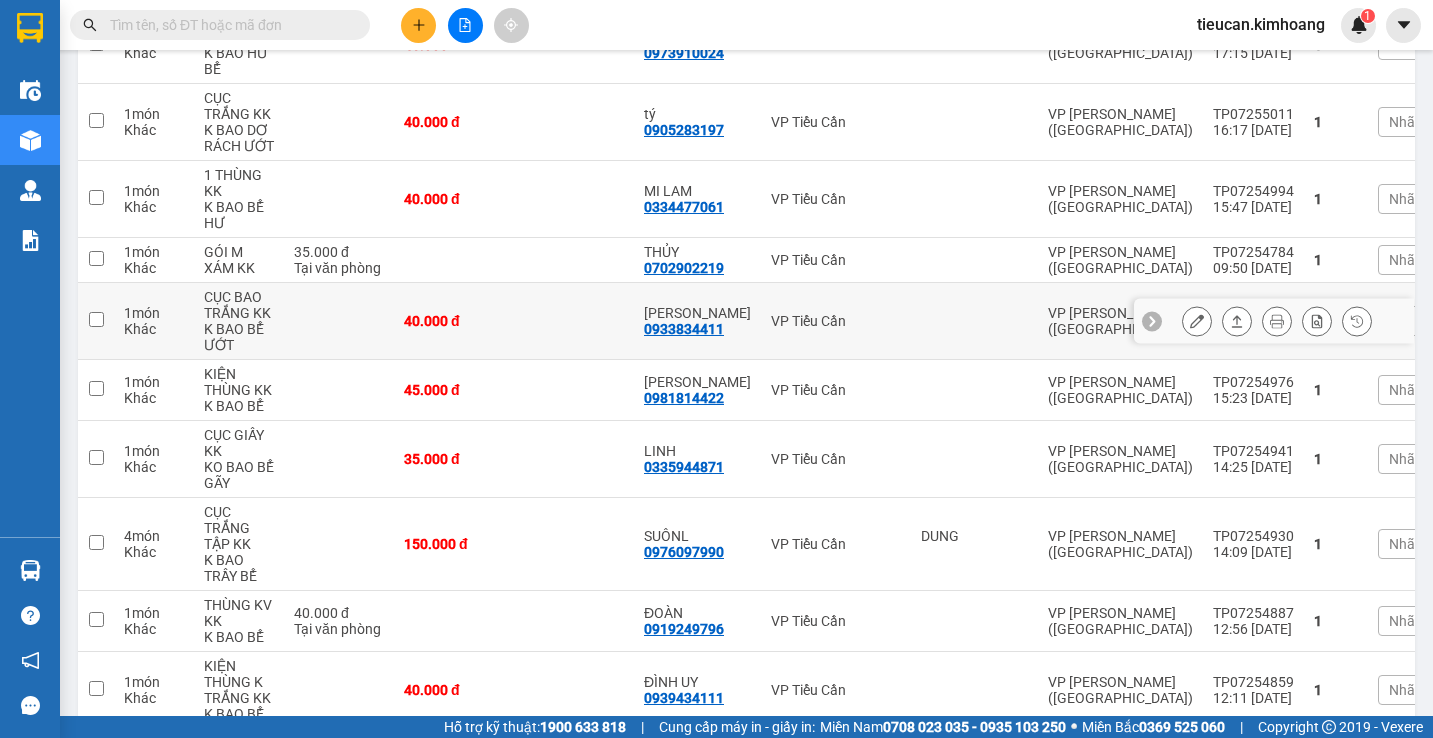 click 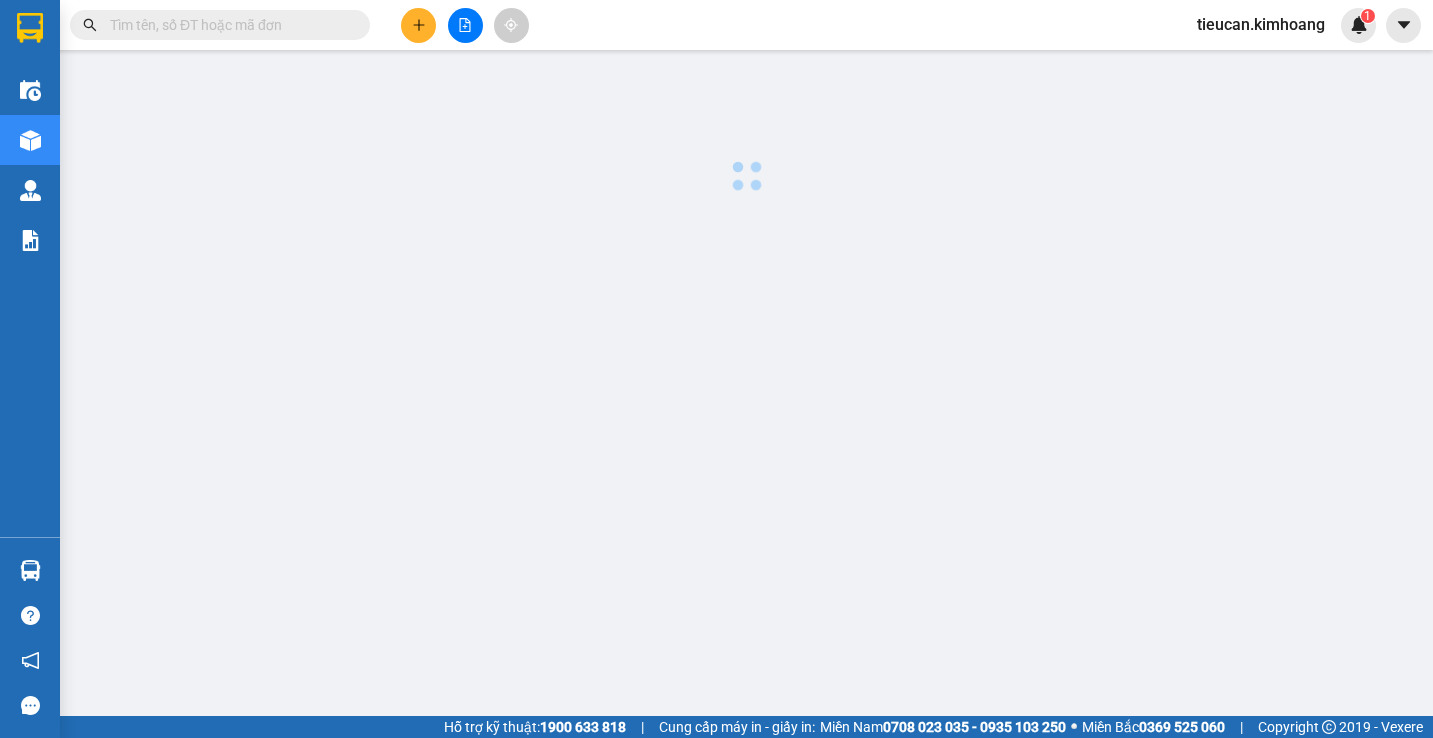 click on "Kết quả tìm kiếm ( 0 )  Bộ lọc  No Data tieucan.kimhoang 1     Điều hành xe     Kho hàng mới     Quản Lý Quản lý chuyến Quản lý khách hàng mới     Báo cáo BC giao hàng (nhân viên) BC giao hàng (trưởng trạm) Báo cáo dòng tiền (nhân viên) Báo cáo dòng tiền (trạm) Doanh số tạo đơn theo VP gửi (nhân viên) Doanh số tạo đơn theo VP gửi (trạm) Hàng sắp về Hướng dẫn sử dụng Giới thiệu Vexere, nhận hoa hồng Phản hồi Phần mềm hỗ trợ bạn tốt chứ? Hỗ trợ kỹ thuật:  1900 633 818 | Cung cấp máy in - giấy in:  Miền Nam  0708 023 035 - 0935 103 250 ⚪️ Miền Bắc  0369 525 060 | Copyright   2019 - Vexere Thông báo Thông báo của bạn Tính năng mới Chưa có thông báo mới" at bounding box center [716, 369] 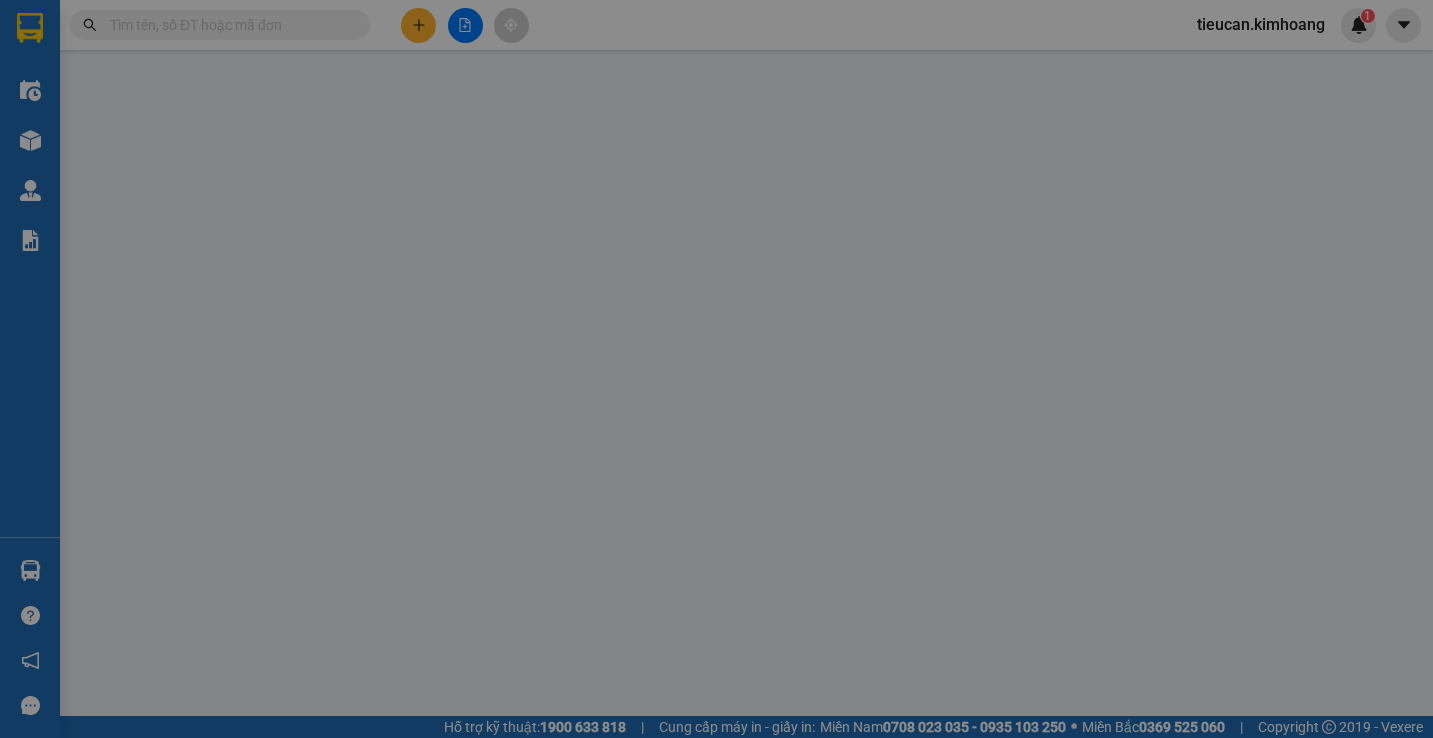 scroll, scrollTop: 0, scrollLeft: 0, axis: both 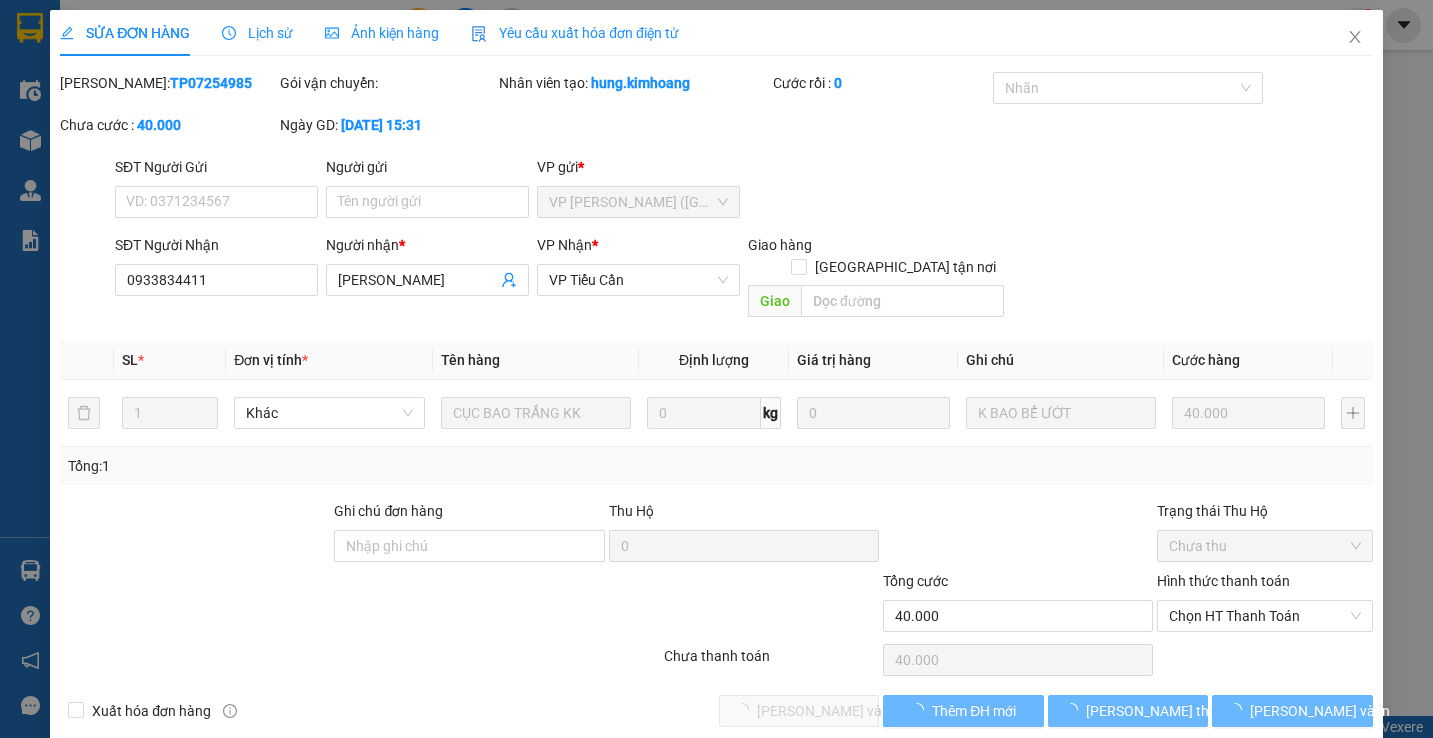 type on "0933834411" 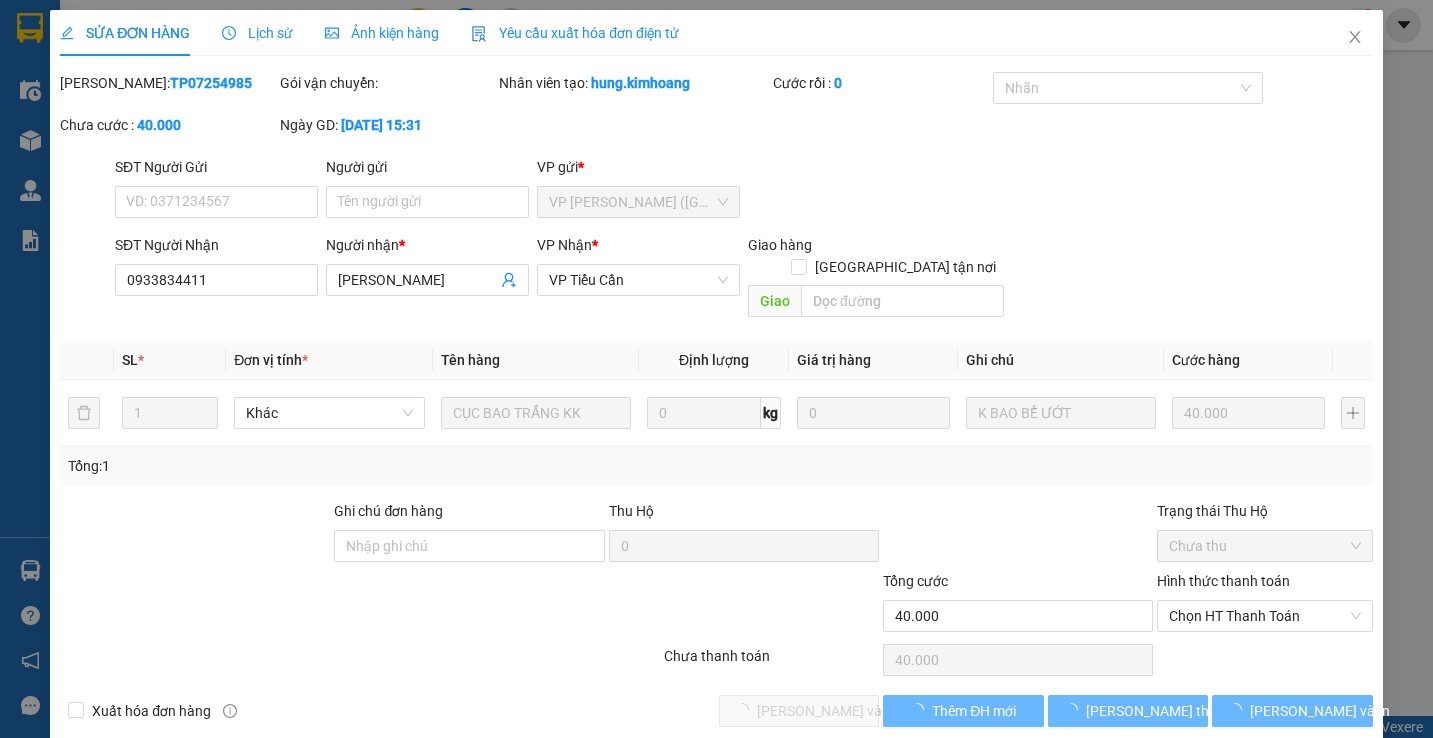 type on "[PERSON_NAME]" 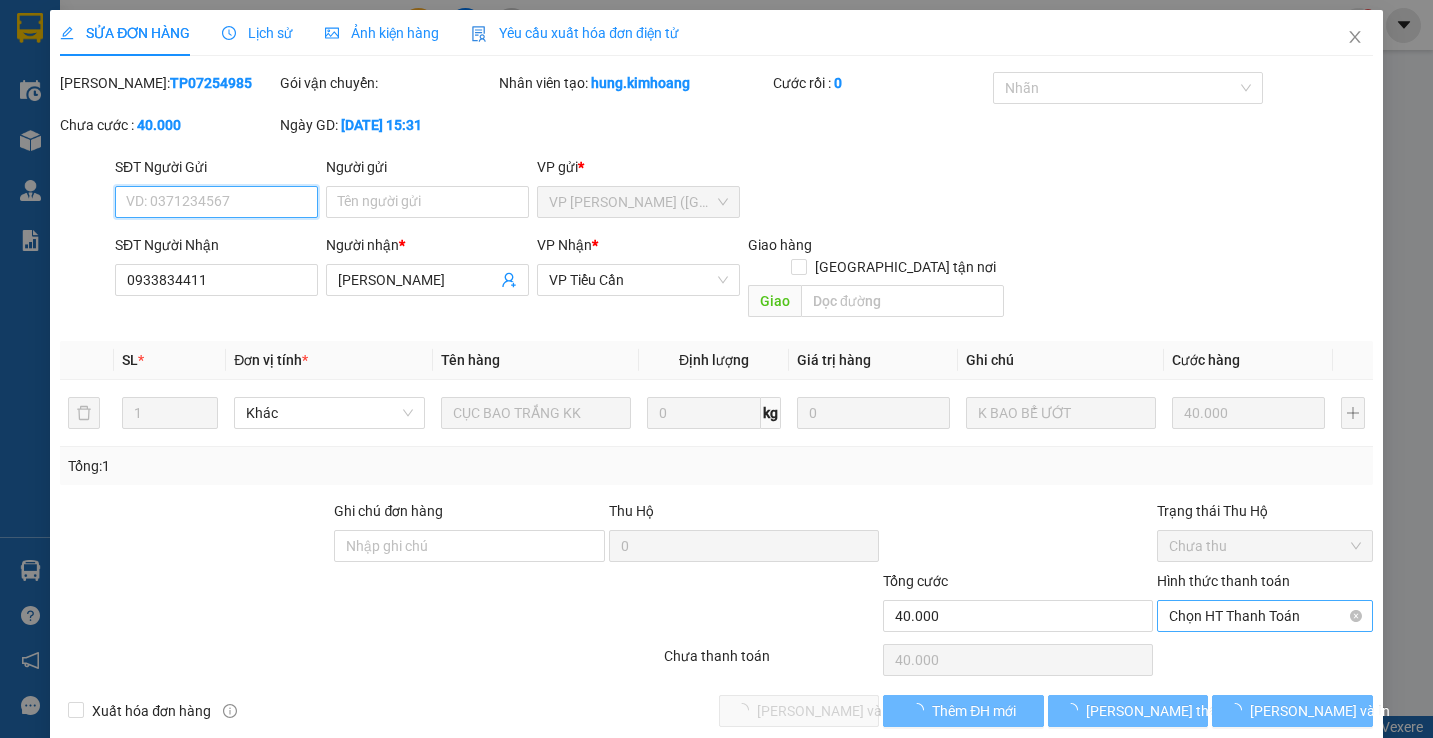 click on "Chọn HT Thanh Toán" at bounding box center [1264, 616] 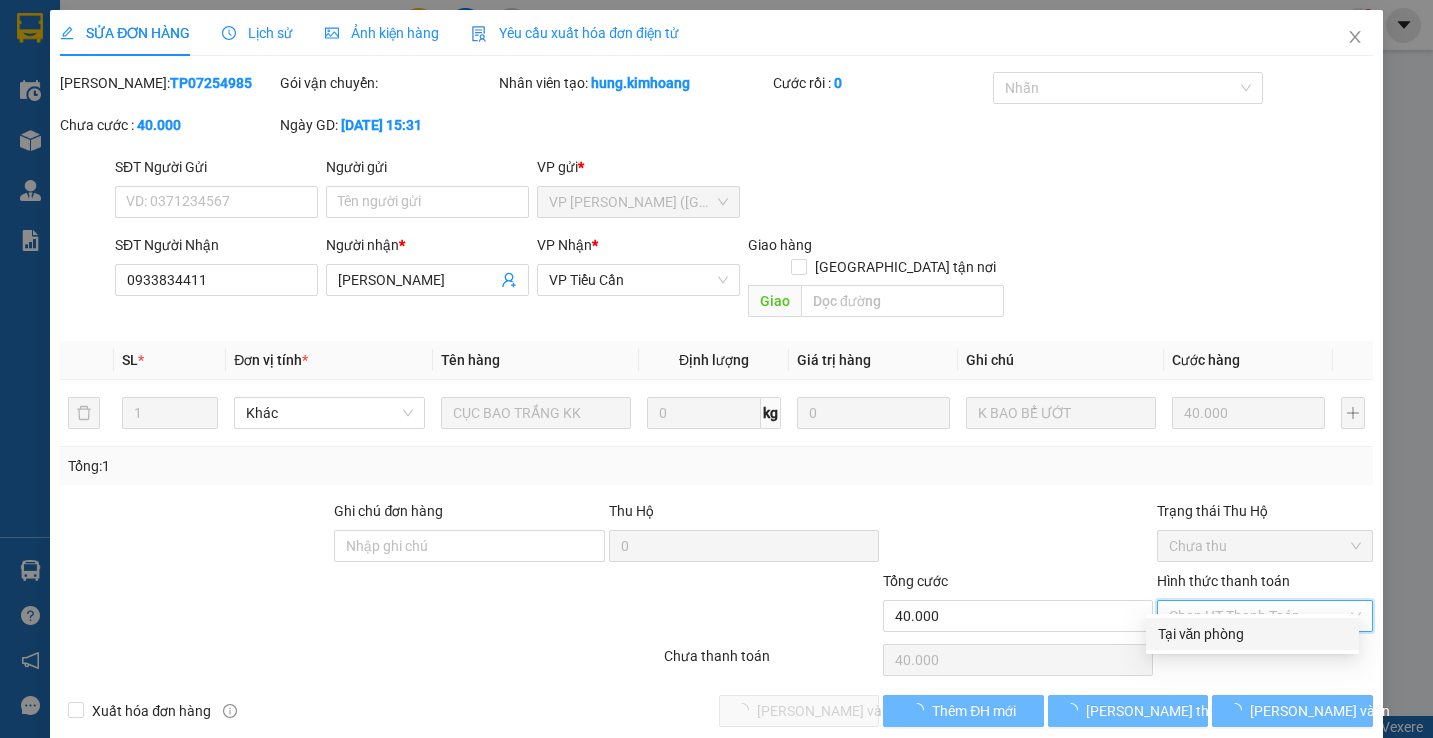 click on "Tại văn phòng" at bounding box center (1252, 634) 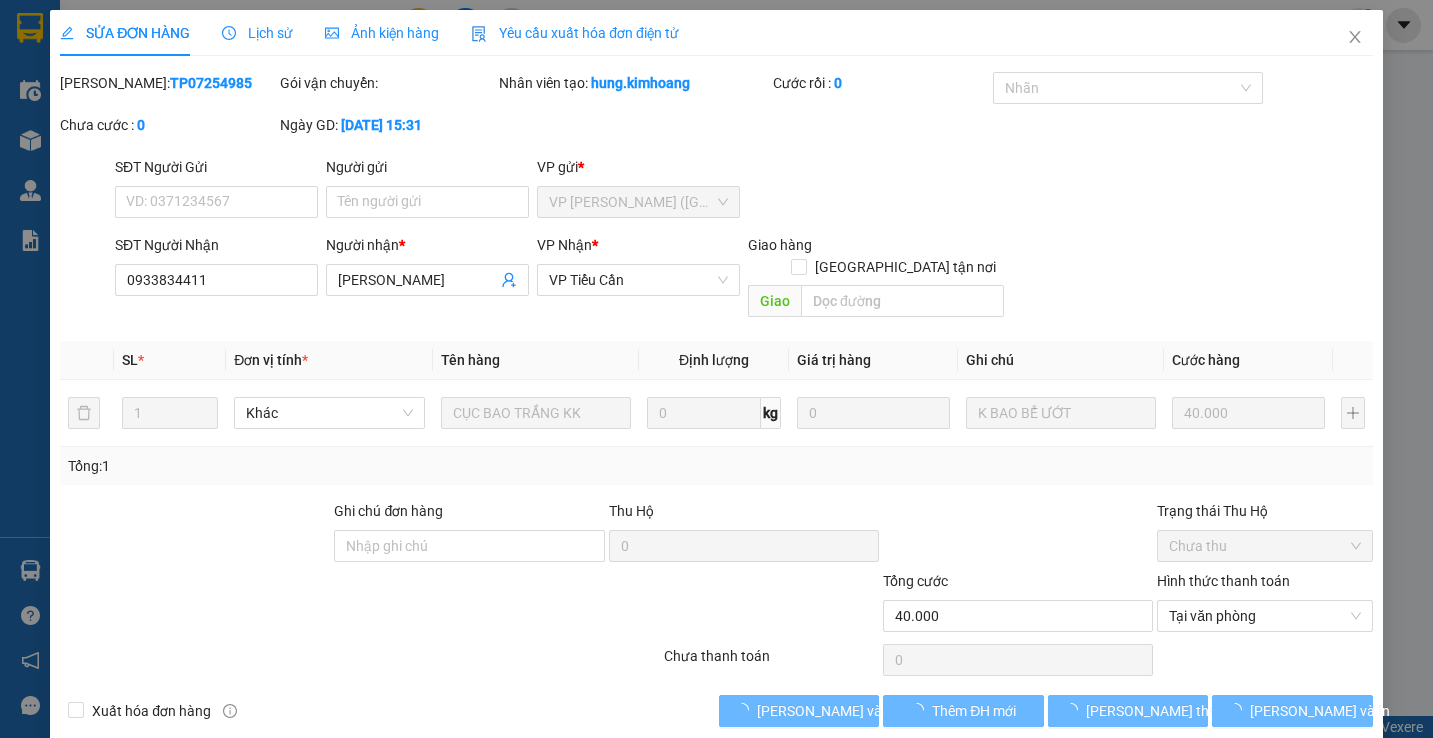 drag, startPoint x: 1201, startPoint y: 629, endPoint x: 991, endPoint y: 628, distance: 210.00238 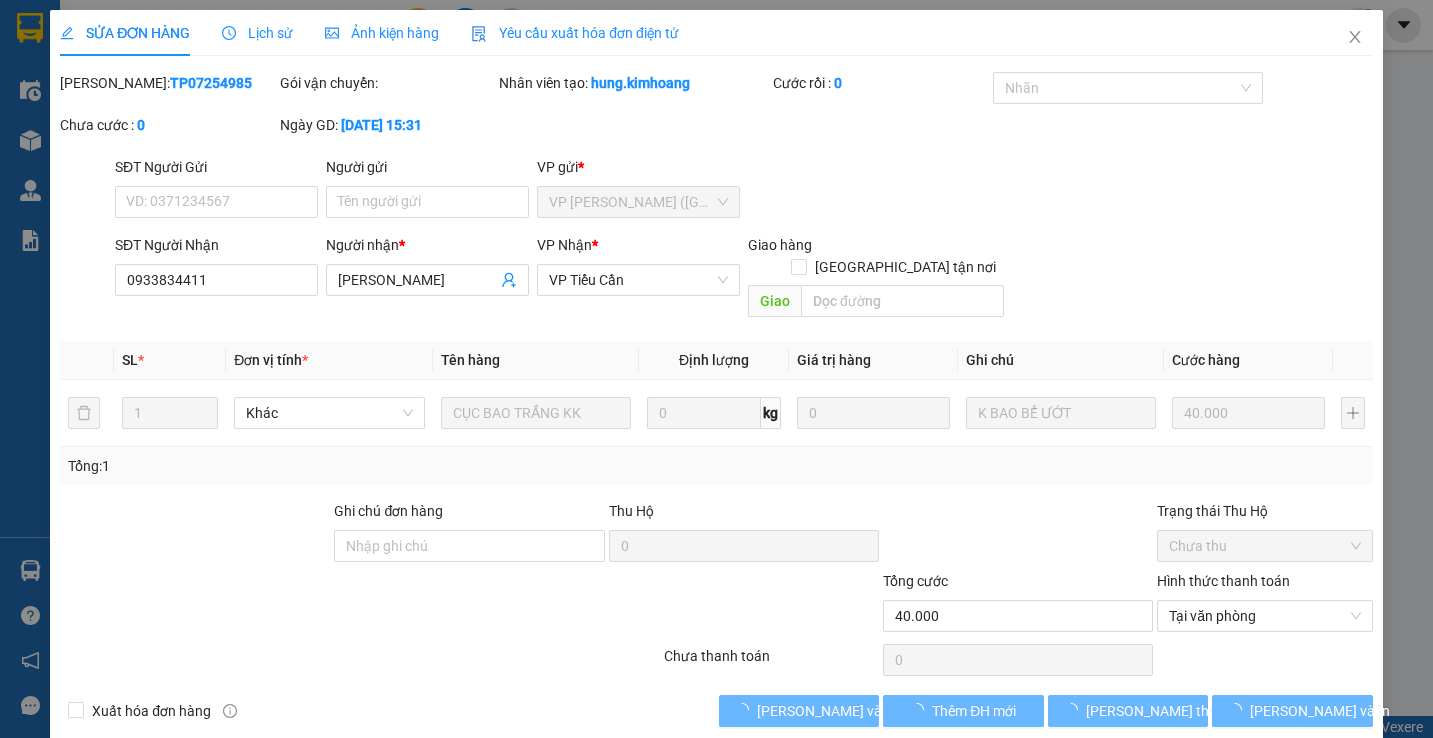 click at bounding box center (1264, 660) 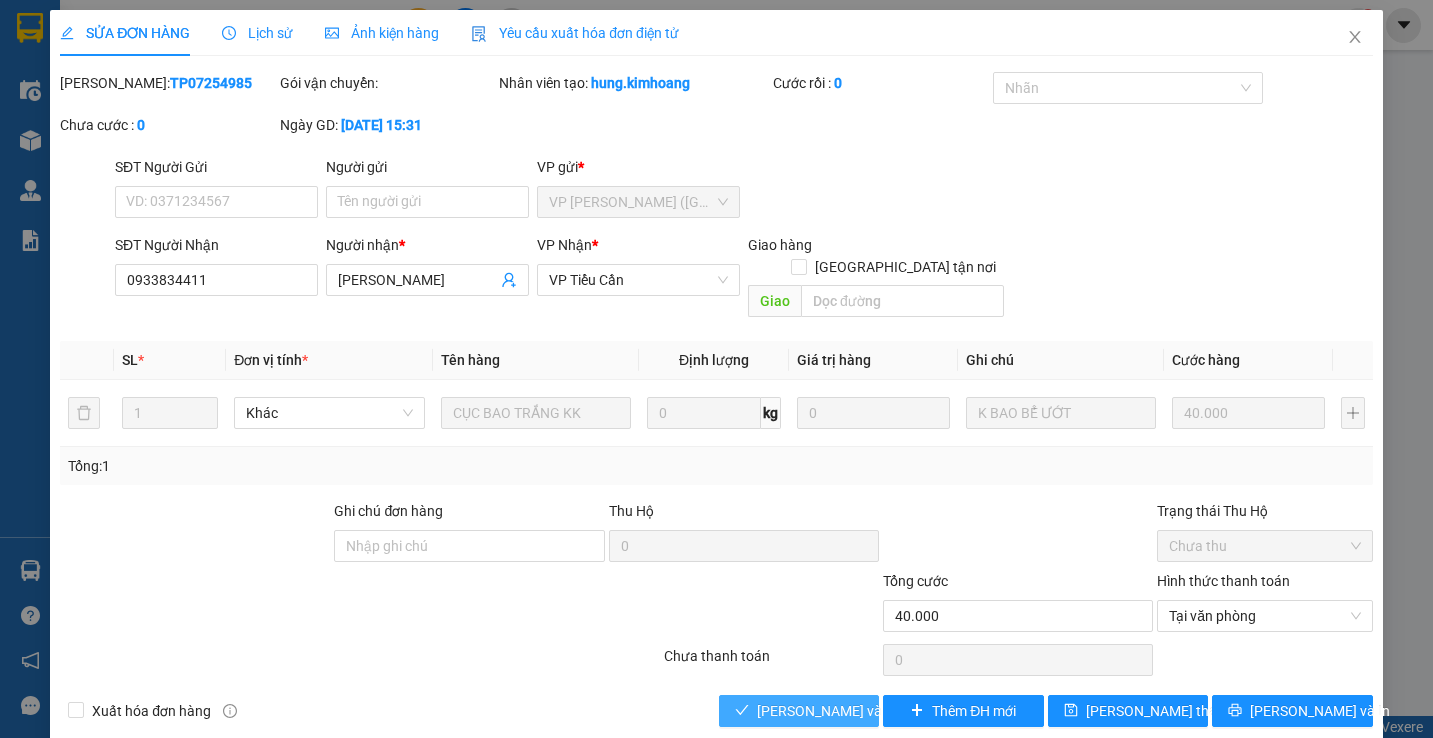 click on "[PERSON_NAME] và Giao hàng" at bounding box center (853, 711) 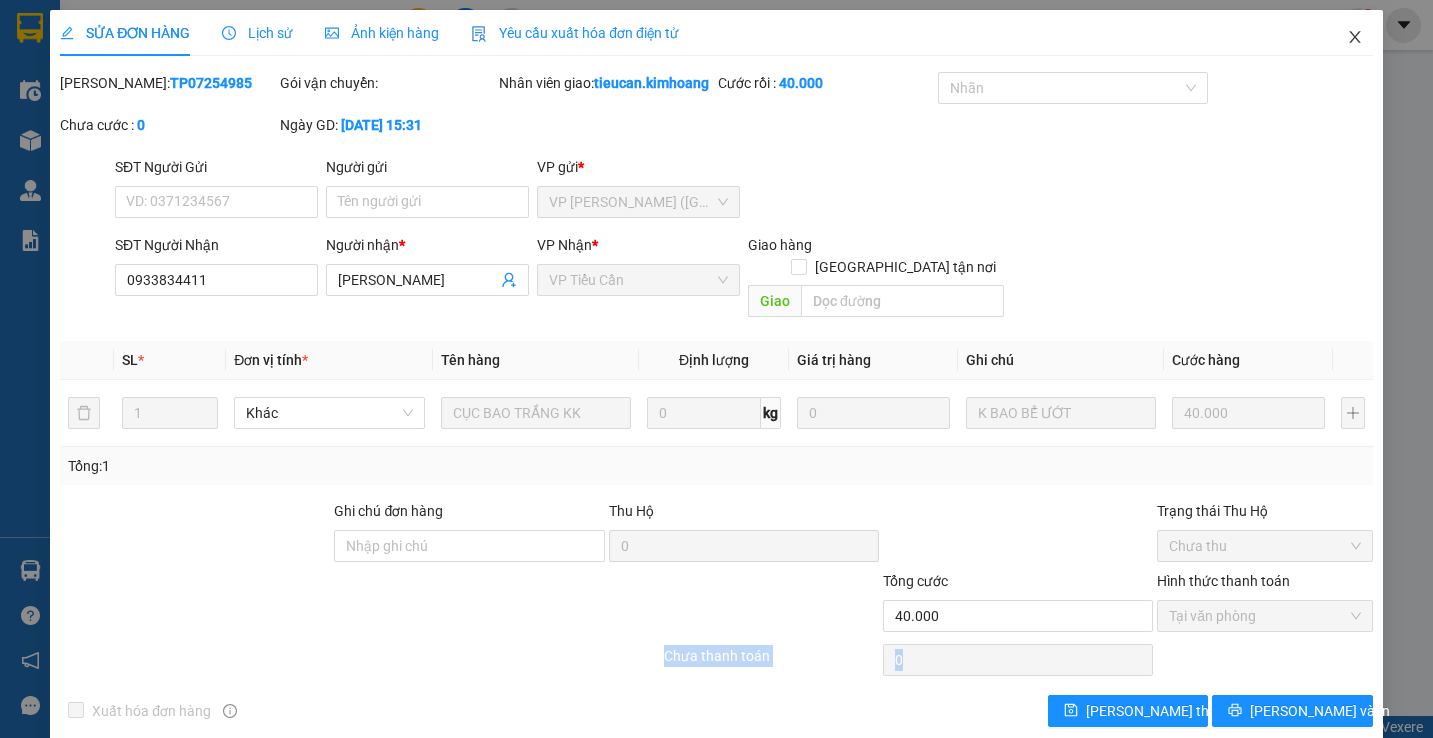 click 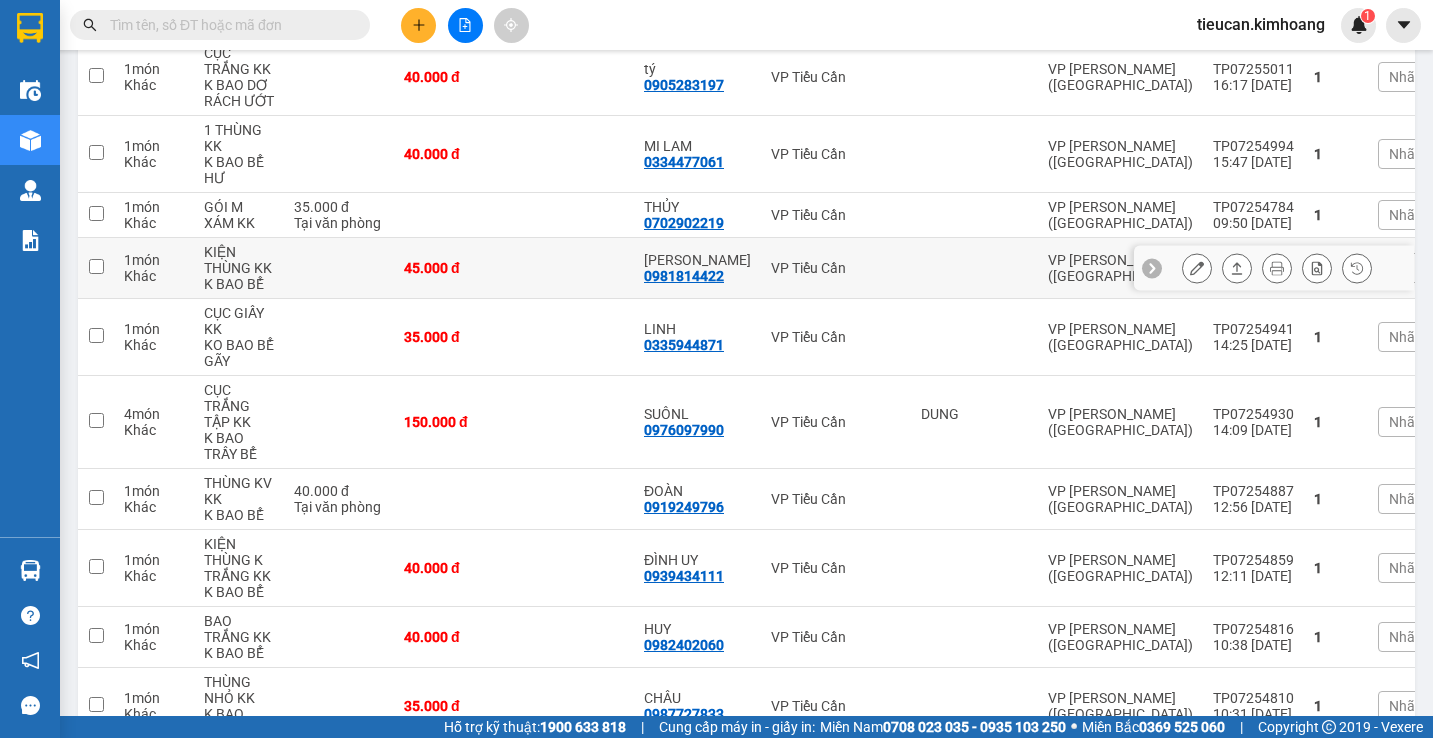 scroll, scrollTop: 745, scrollLeft: 0, axis: vertical 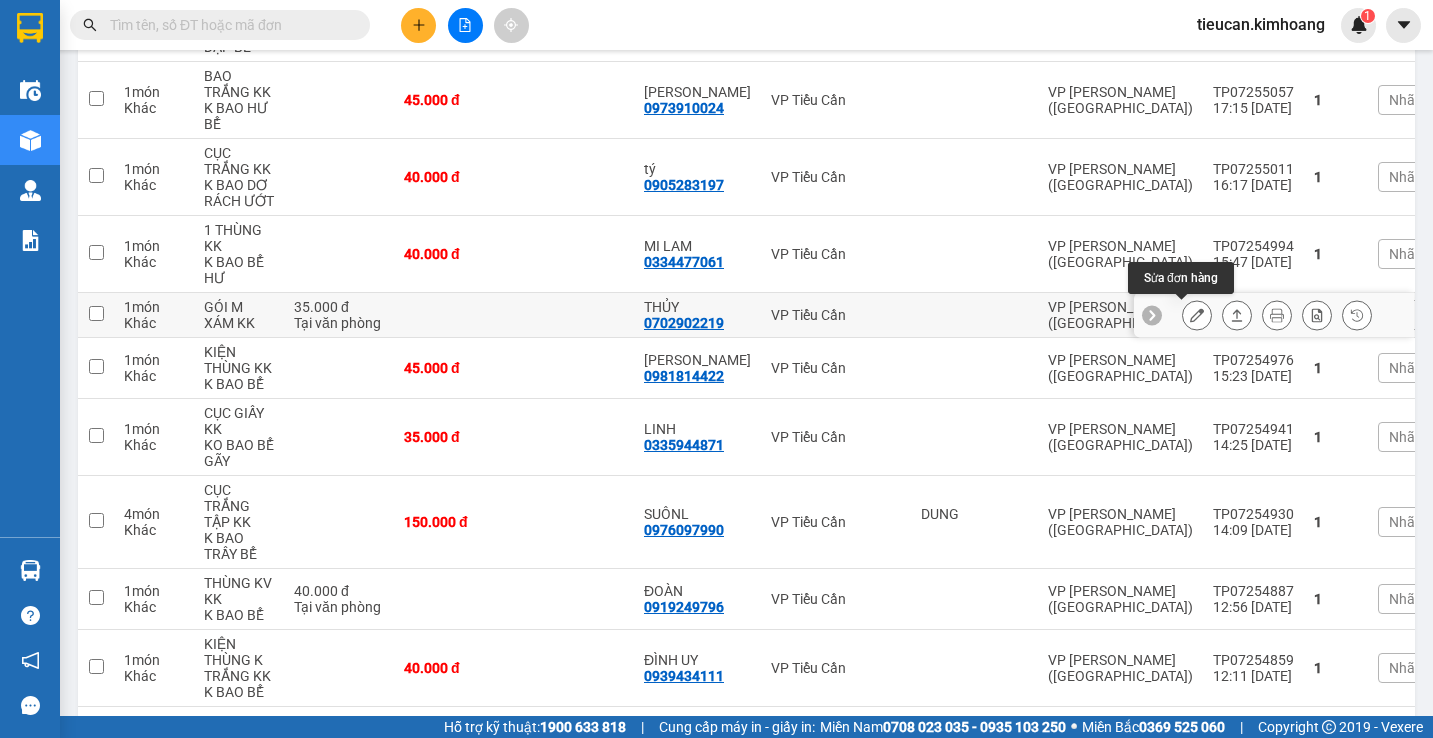 click at bounding box center [1197, 315] 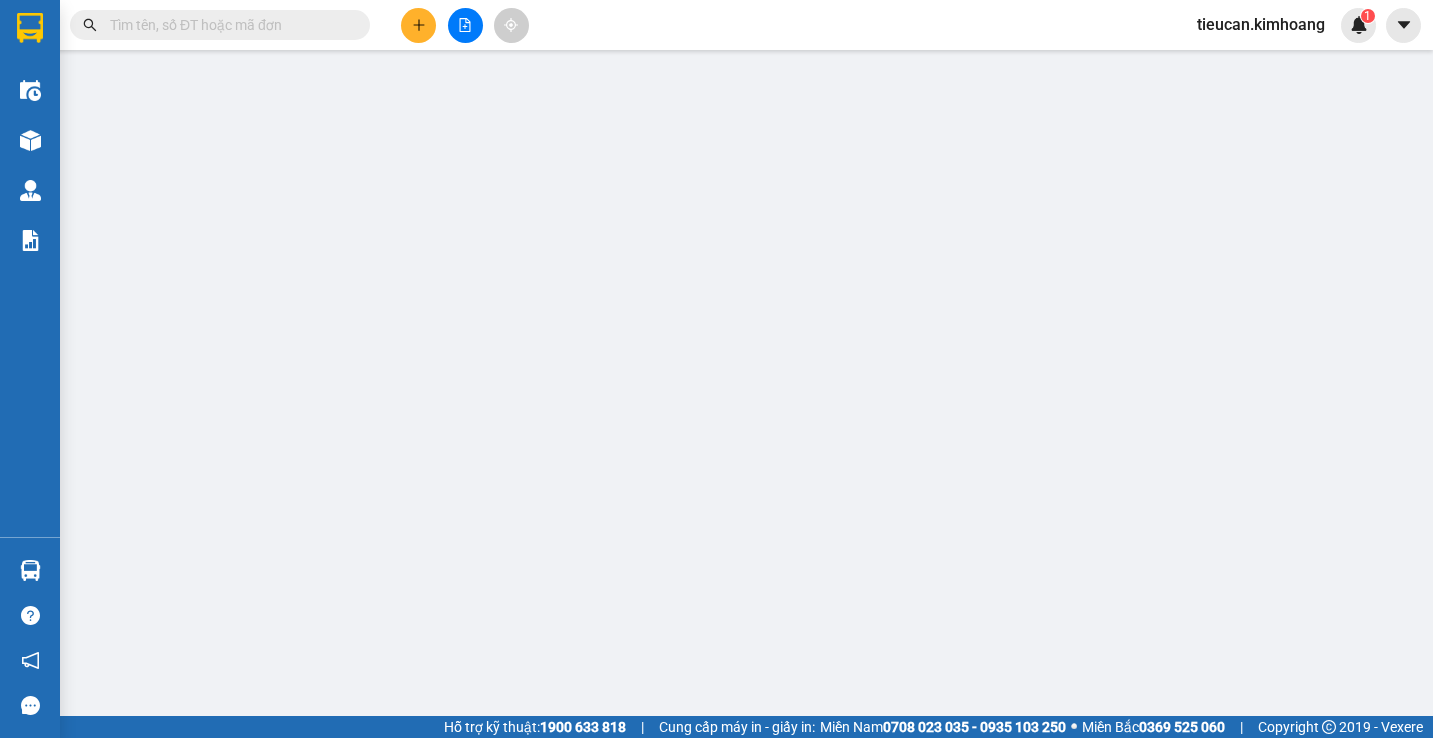 type on "0702902219" 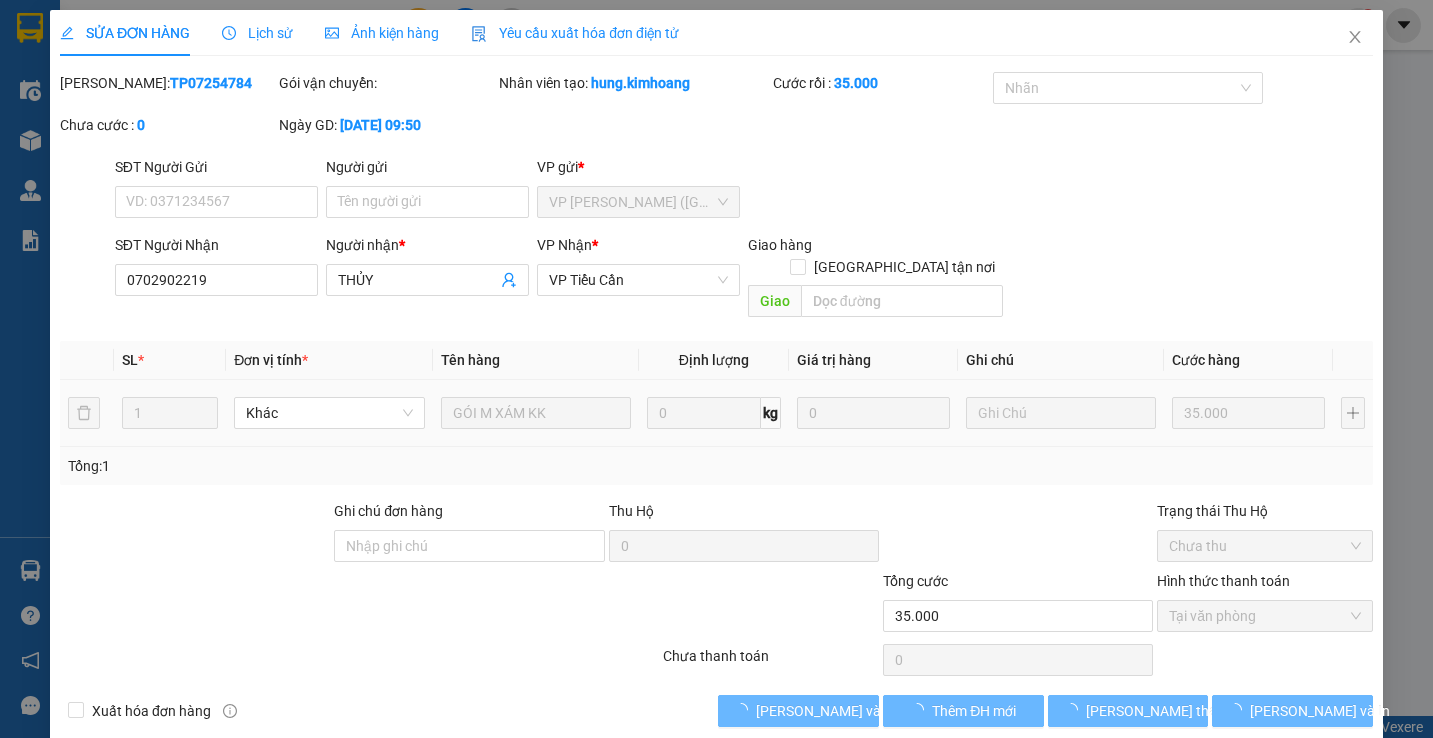 scroll, scrollTop: 0, scrollLeft: 0, axis: both 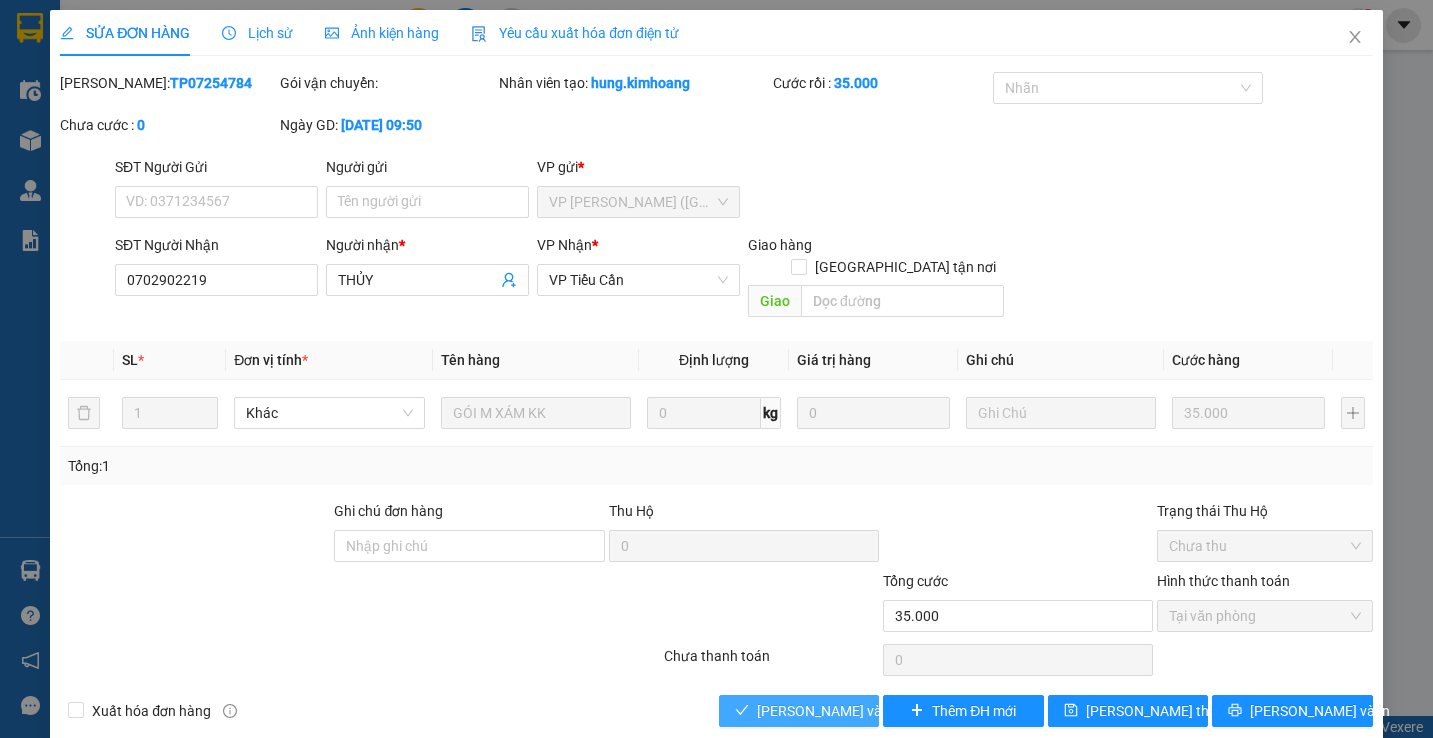 click on "[PERSON_NAME] và Giao hàng" at bounding box center [853, 711] 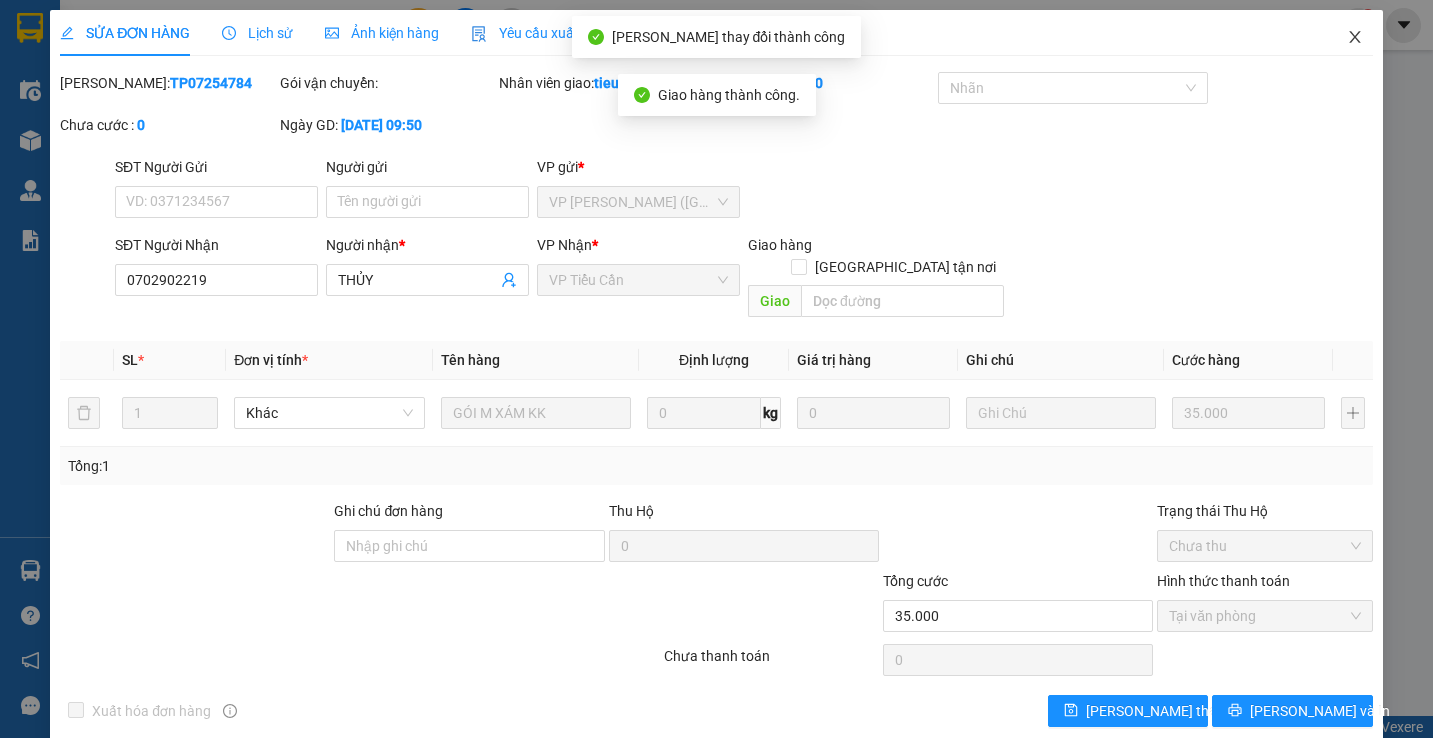 click 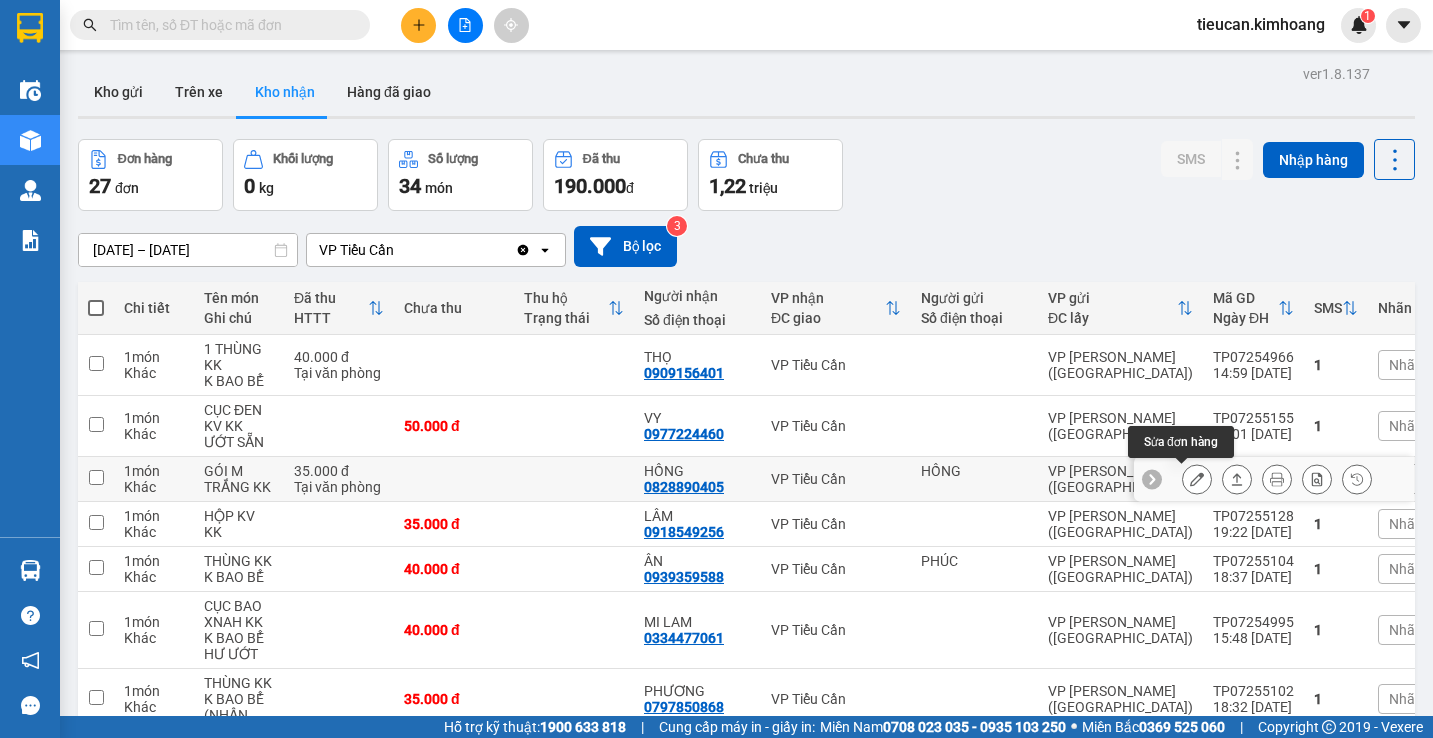 click 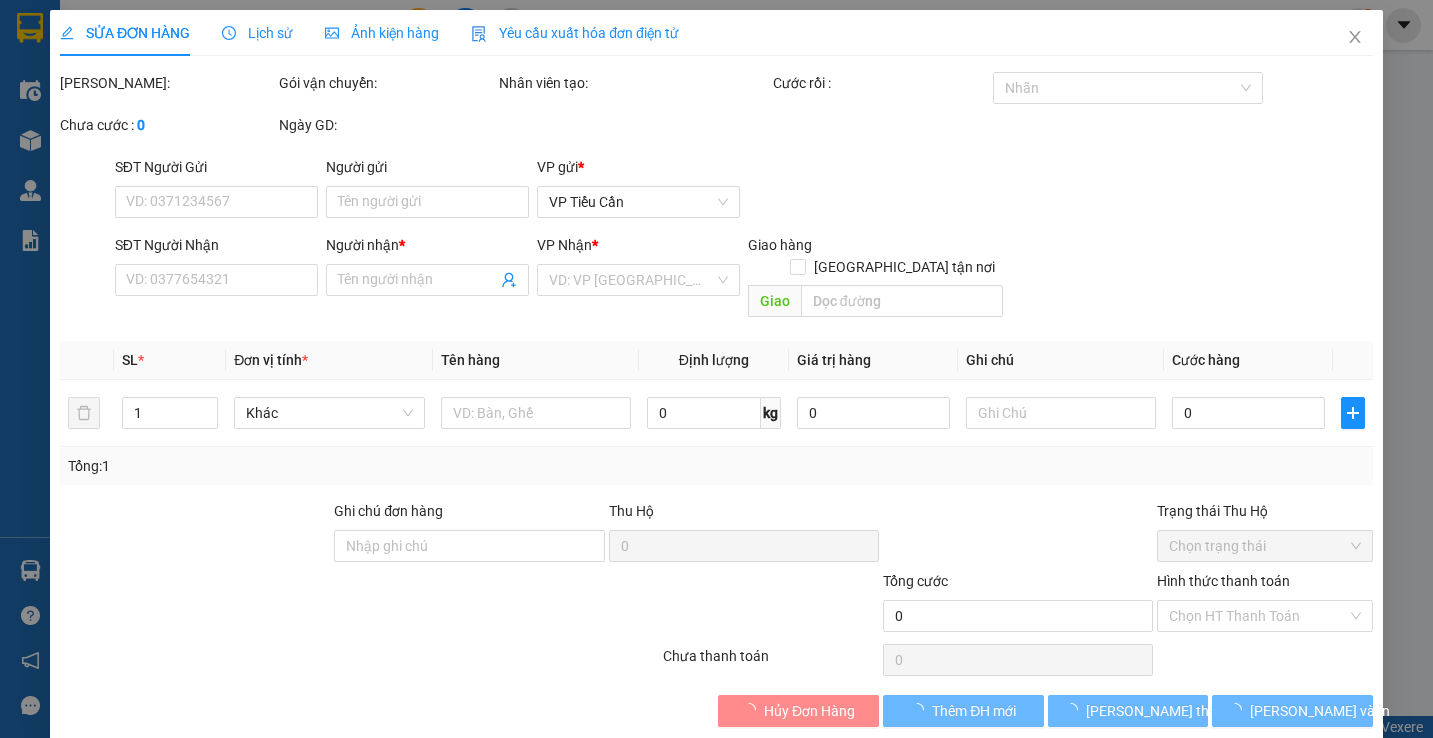 type on "HỒNG" 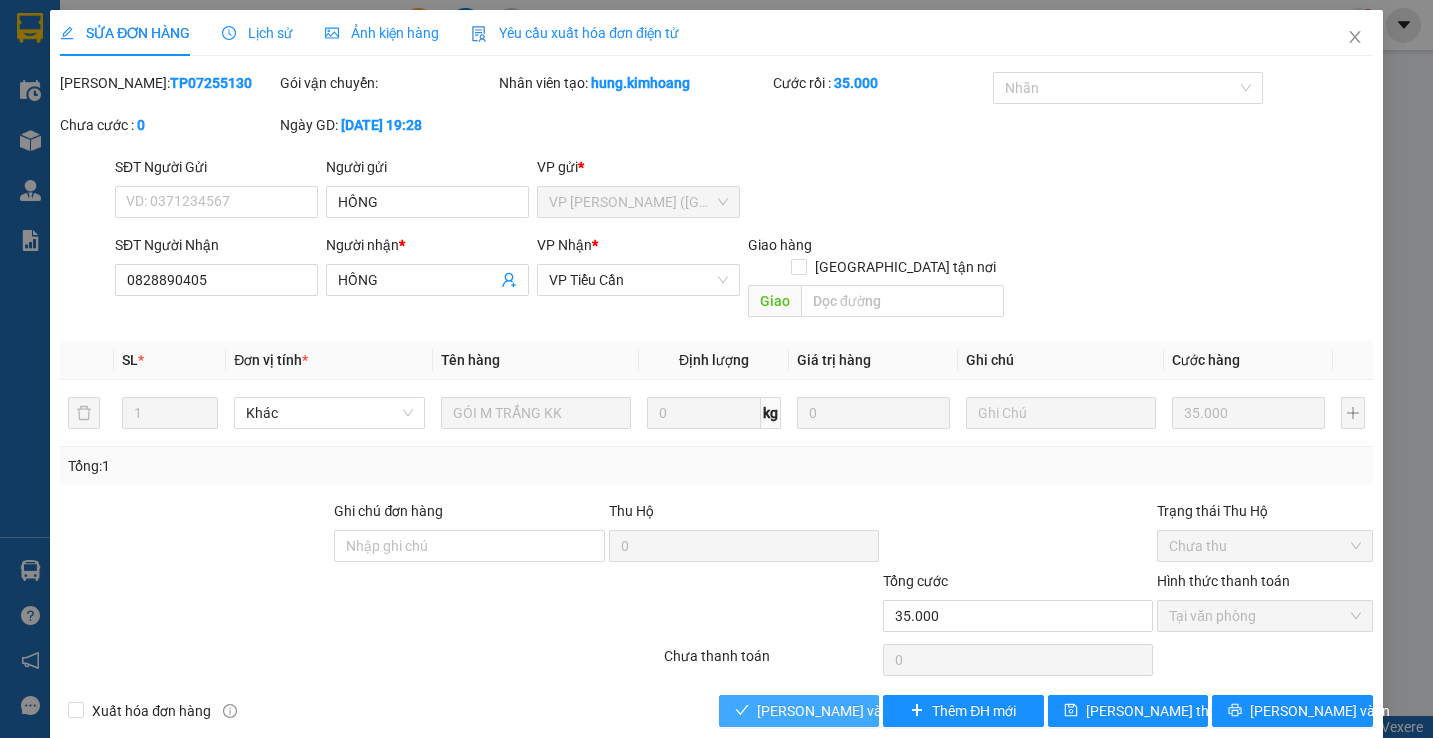 type 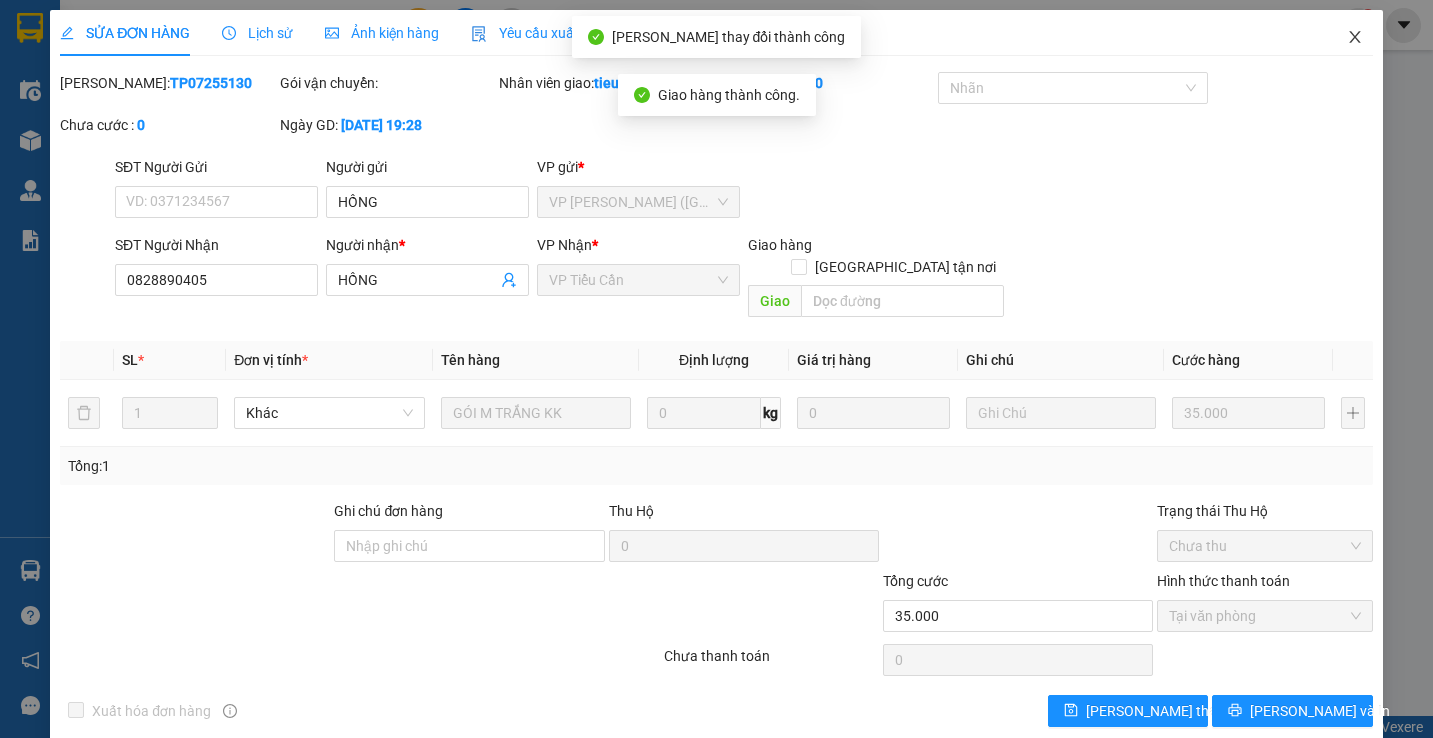 click 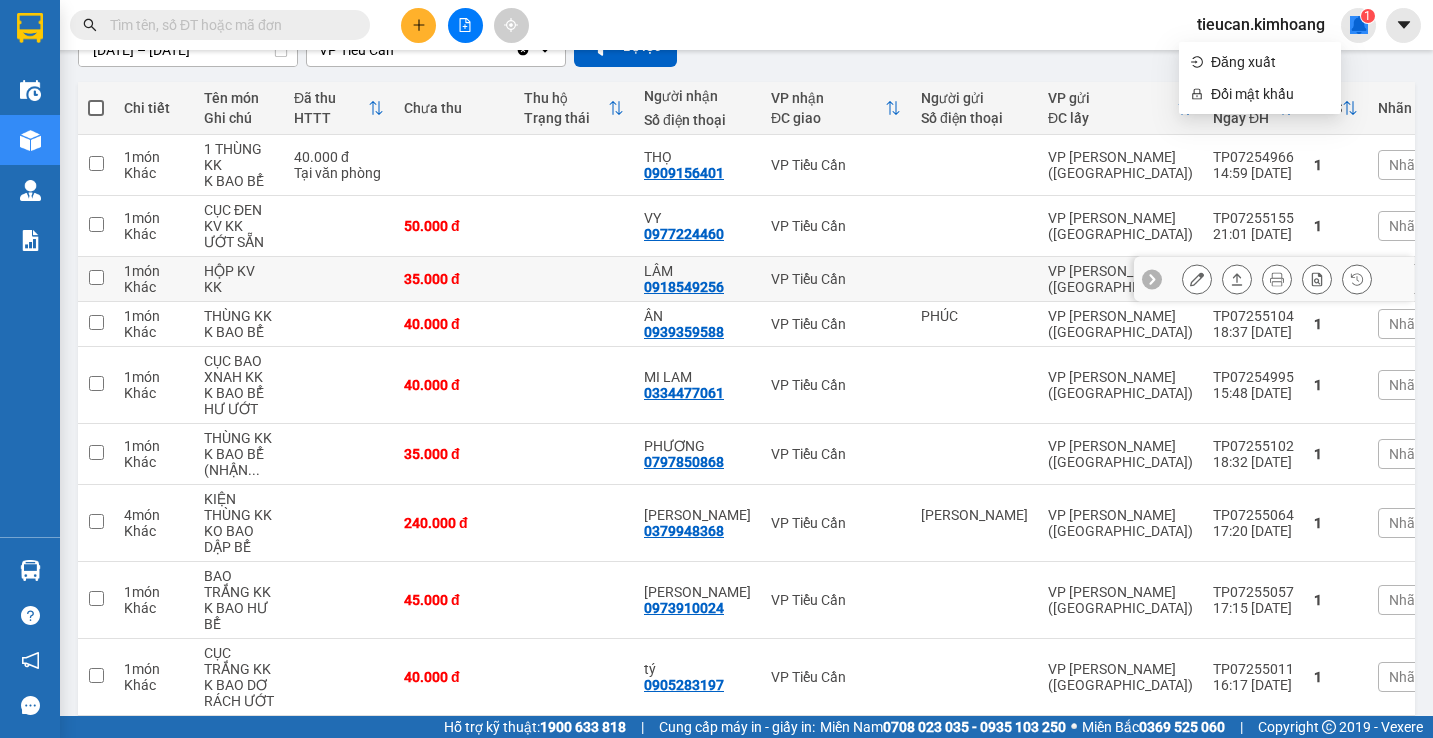 scroll, scrollTop: 100, scrollLeft: 0, axis: vertical 